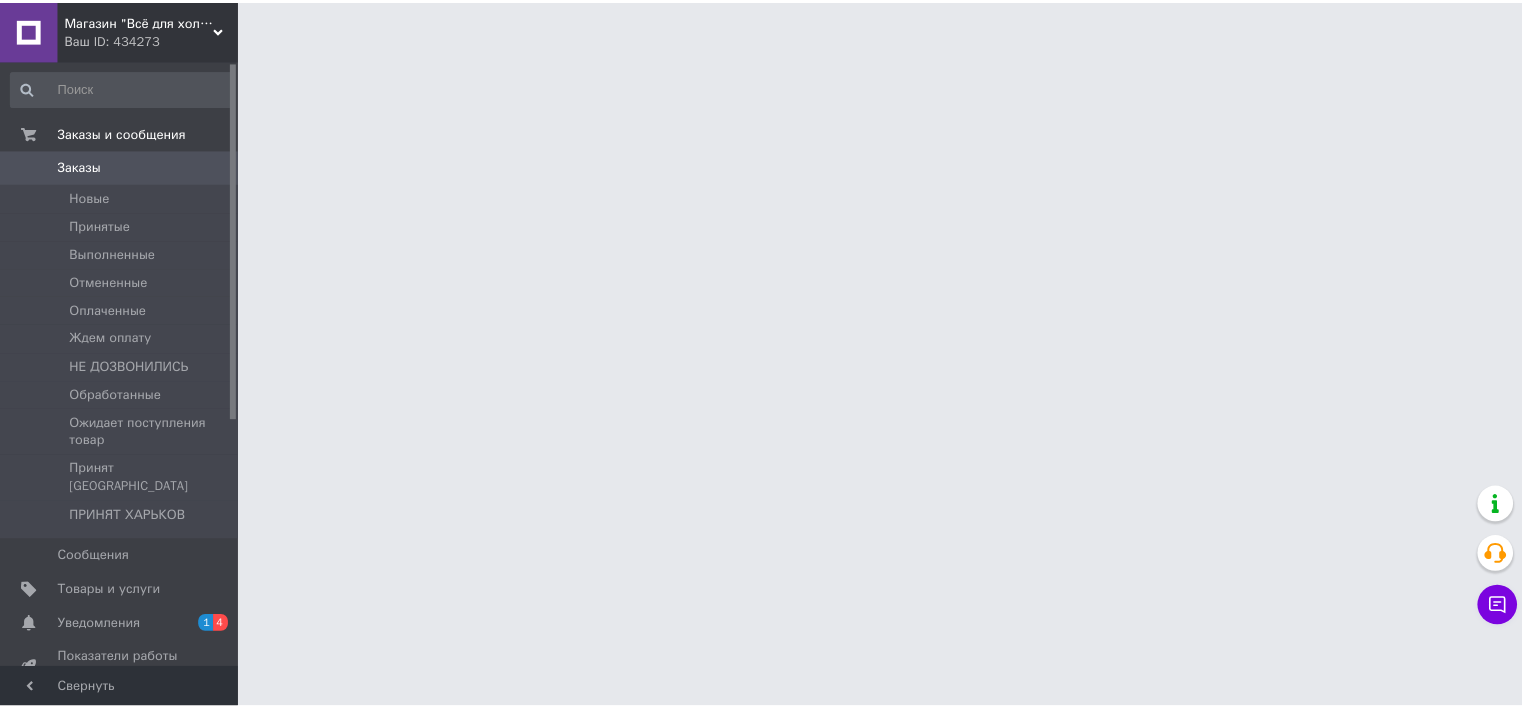 scroll, scrollTop: 0, scrollLeft: 0, axis: both 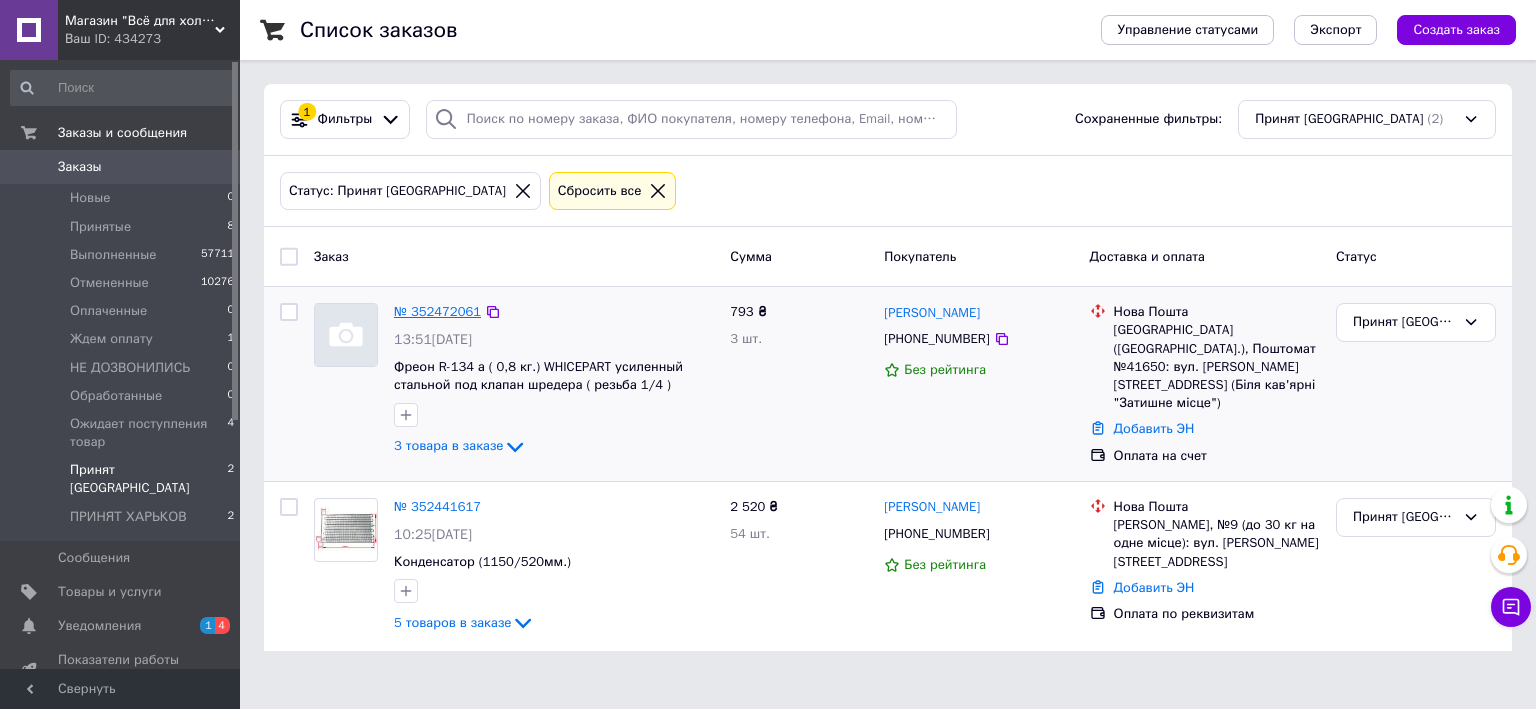 click on "№ 352472061" at bounding box center [437, 311] 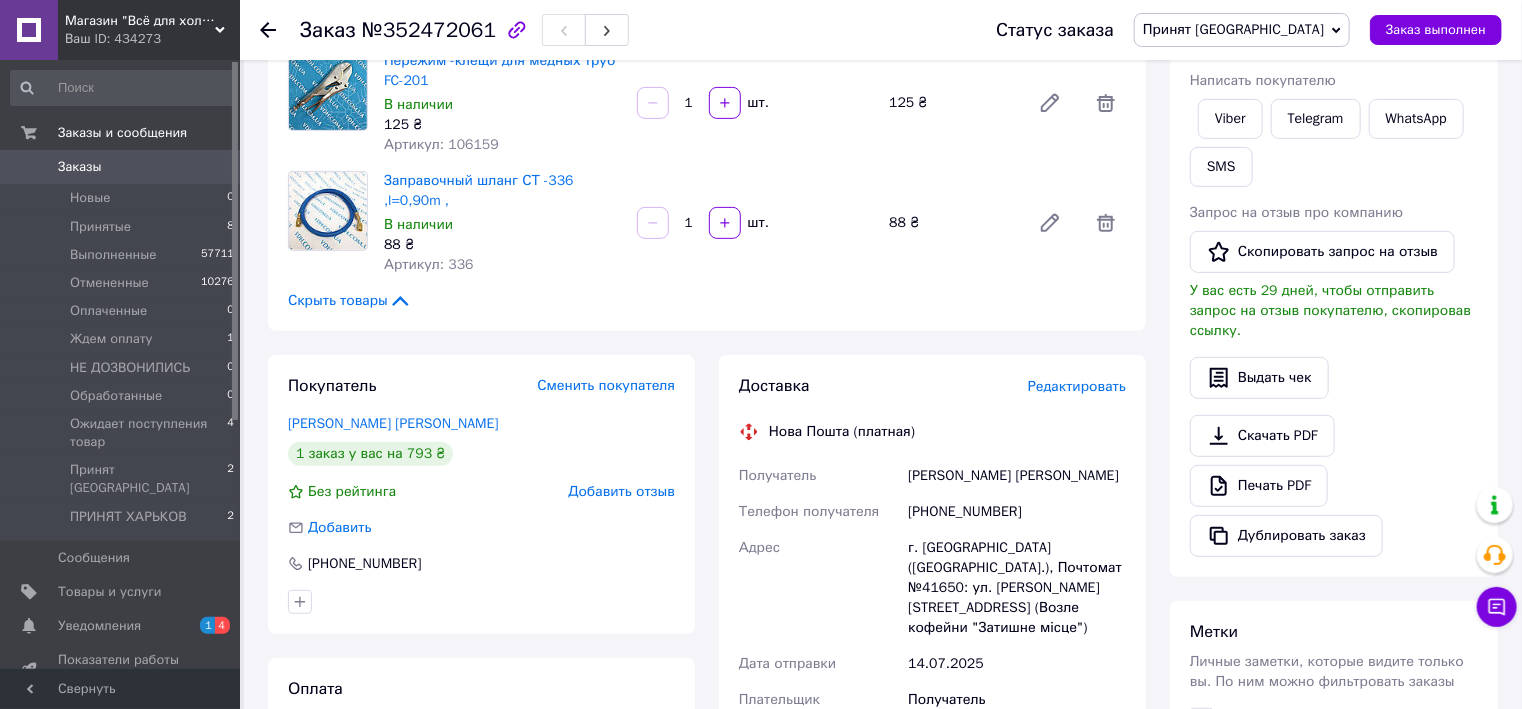 scroll, scrollTop: 400, scrollLeft: 0, axis: vertical 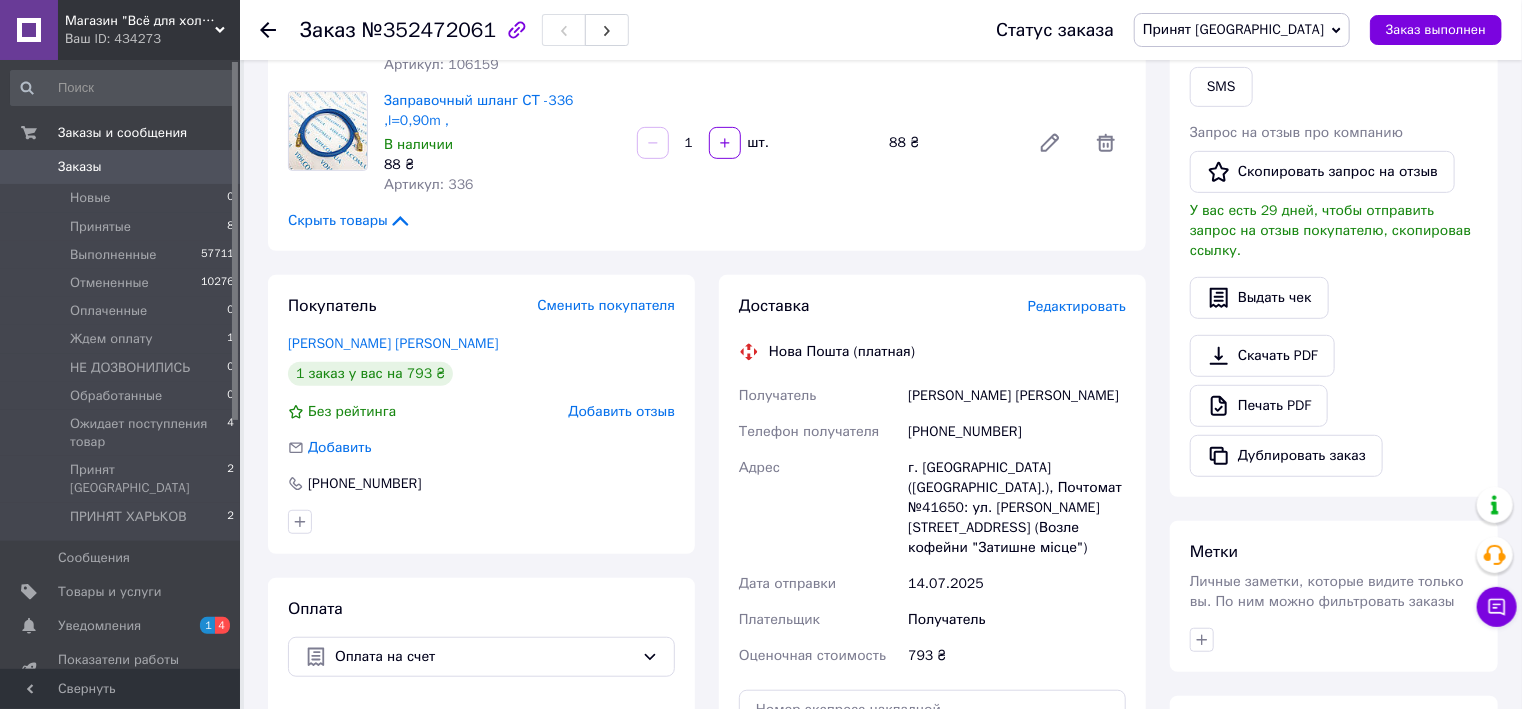 click 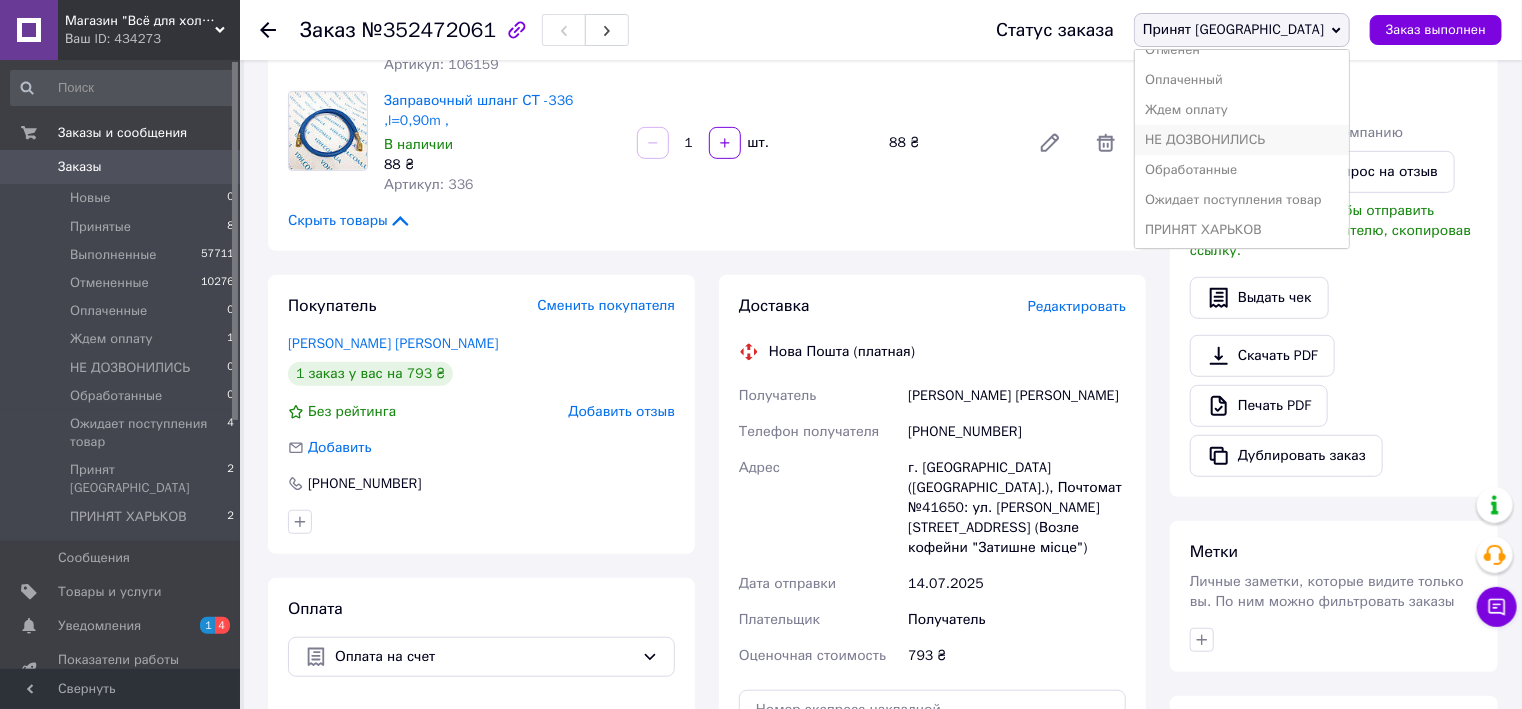 scroll, scrollTop: 81, scrollLeft: 0, axis: vertical 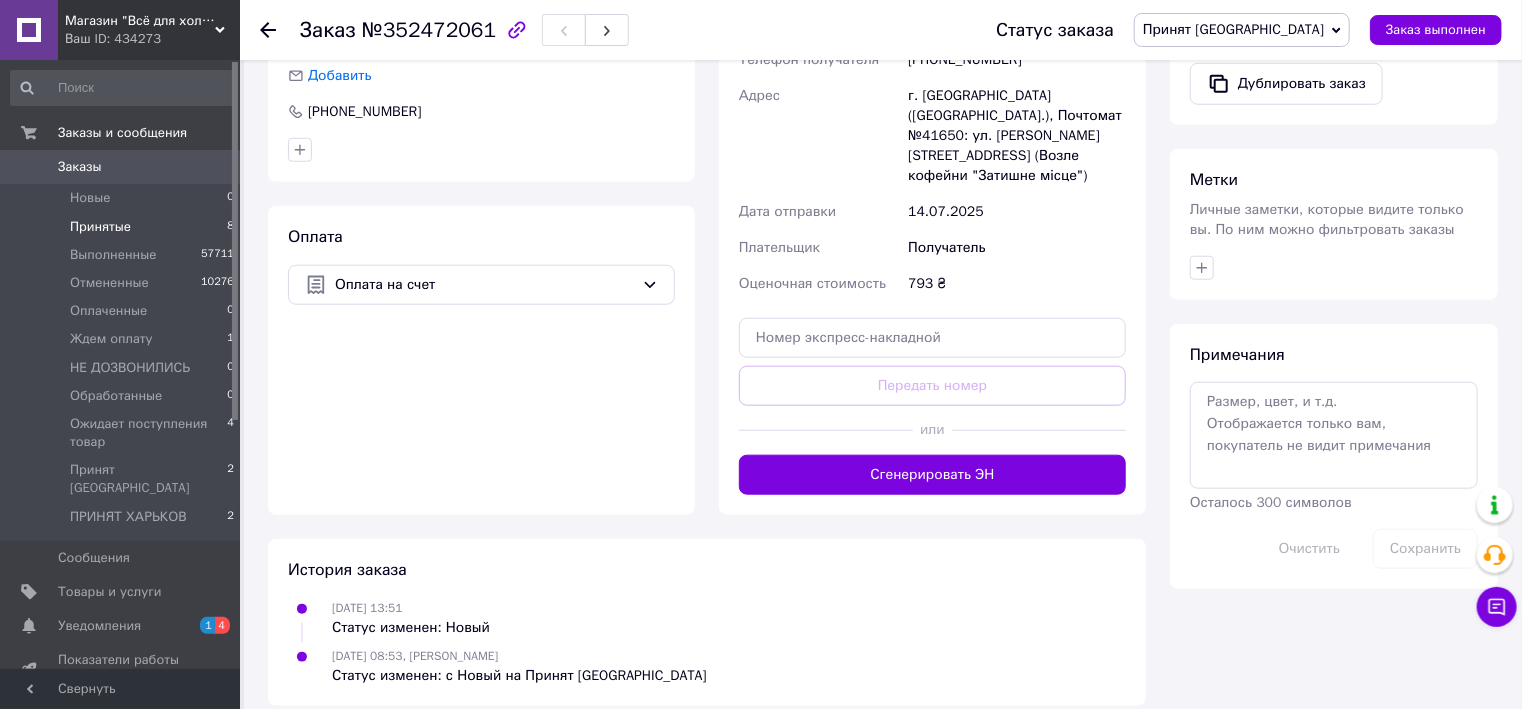 click on "Принятые" at bounding box center [100, 227] 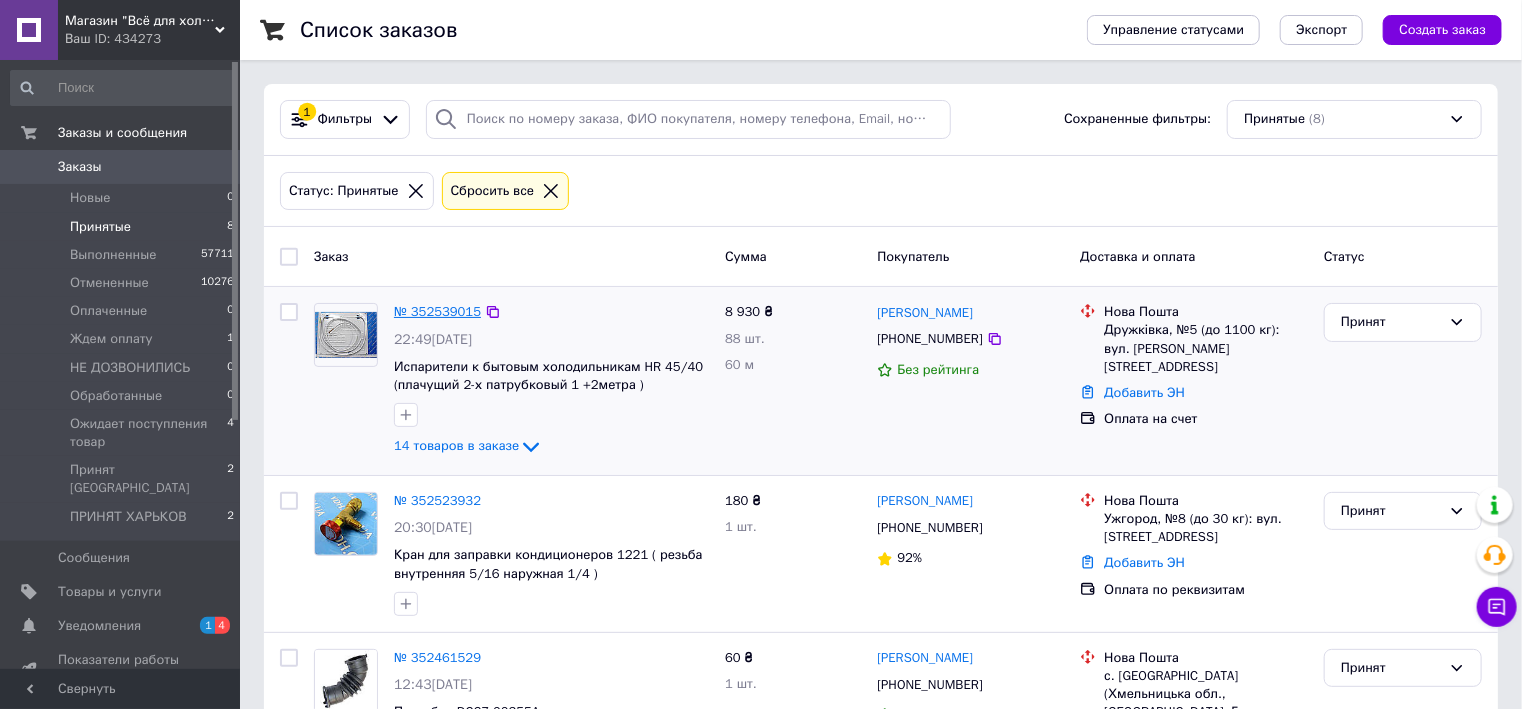 click on "№ 352539015" at bounding box center (437, 311) 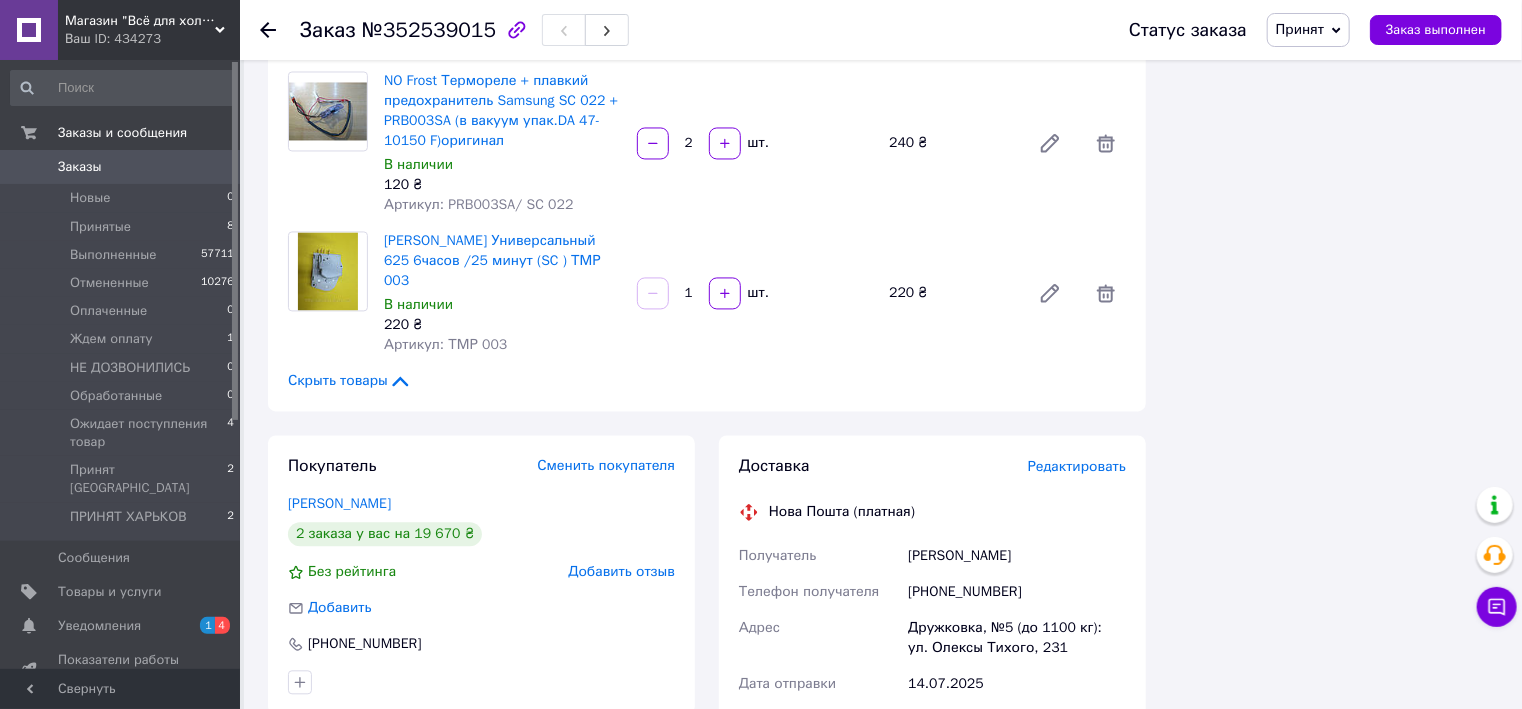 scroll, scrollTop: 1840, scrollLeft: 0, axis: vertical 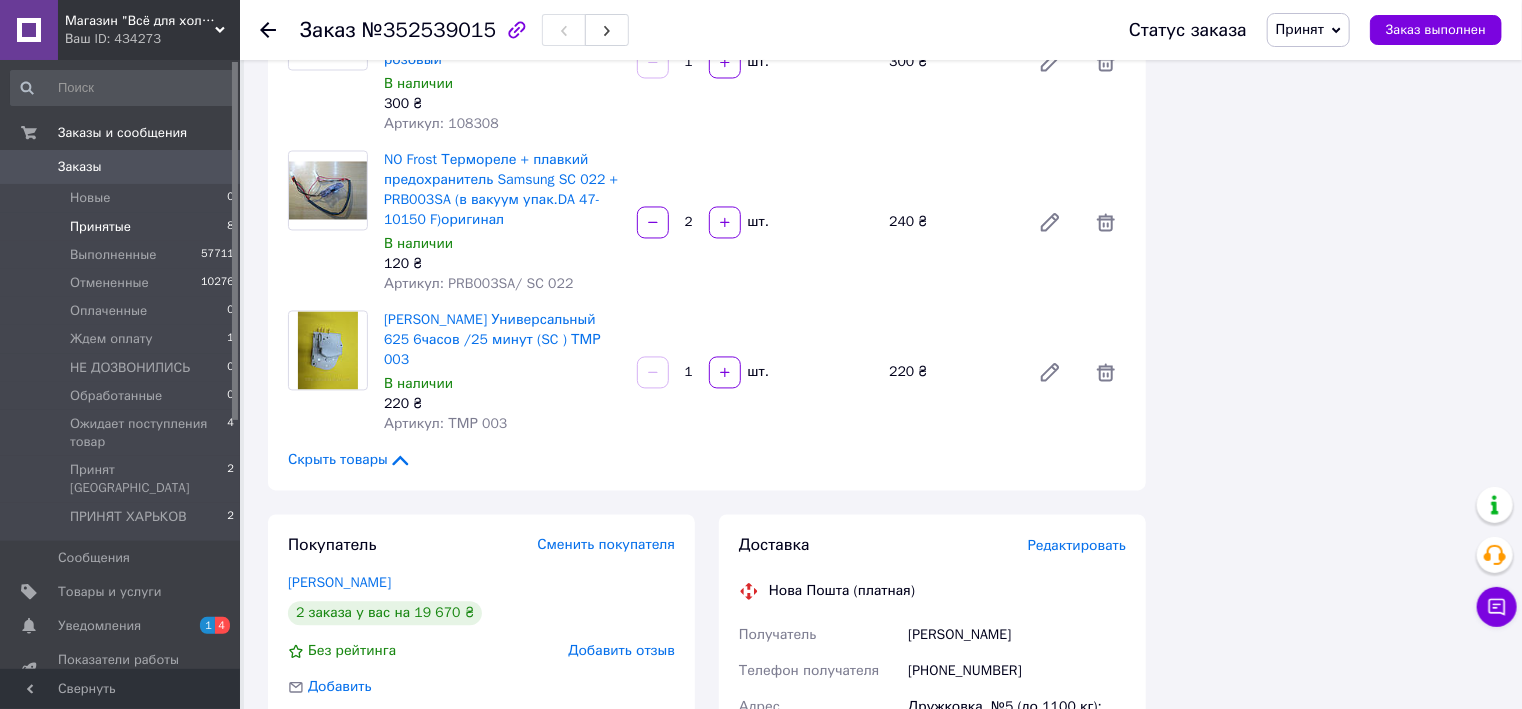click on "Принятые" at bounding box center (100, 227) 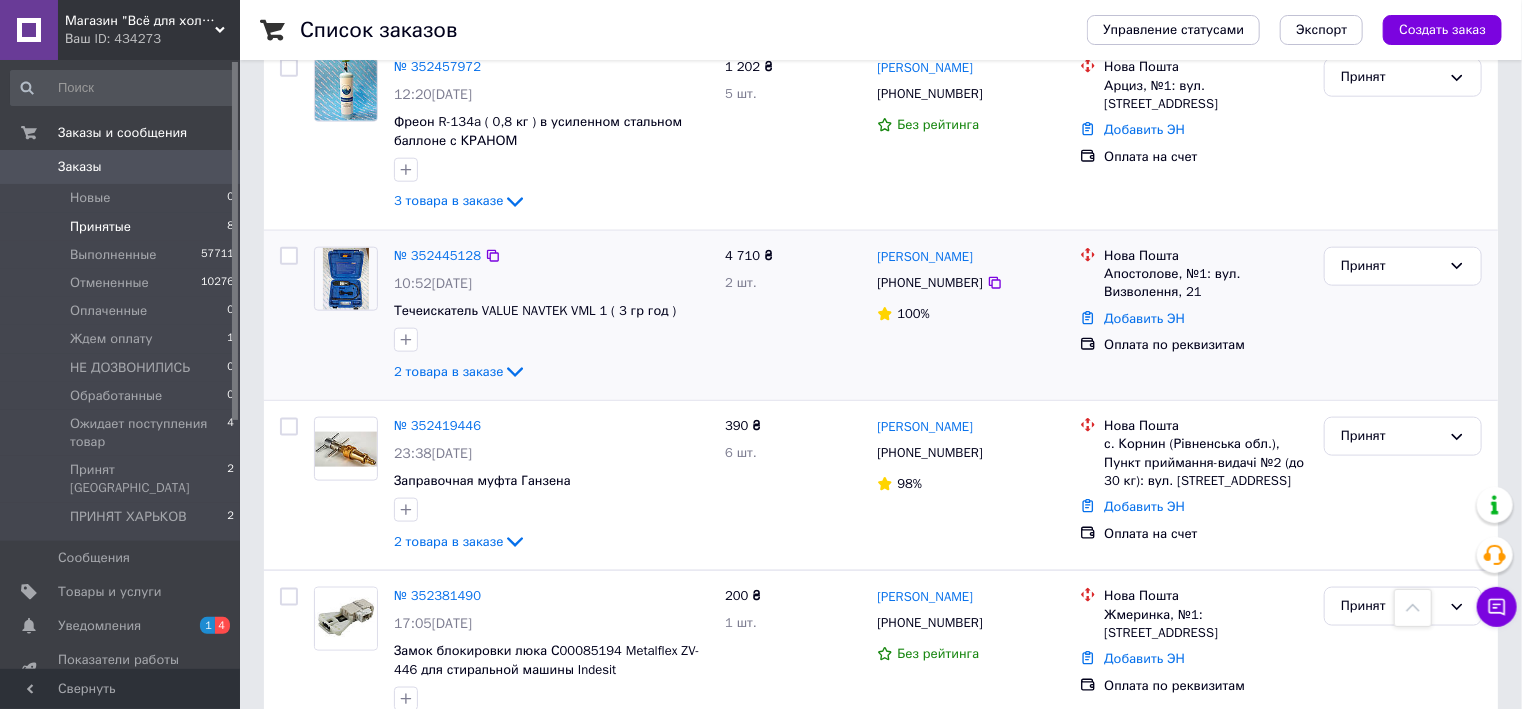 scroll, scrollTop: 1051, scrollLeft: 0, axis: vertical 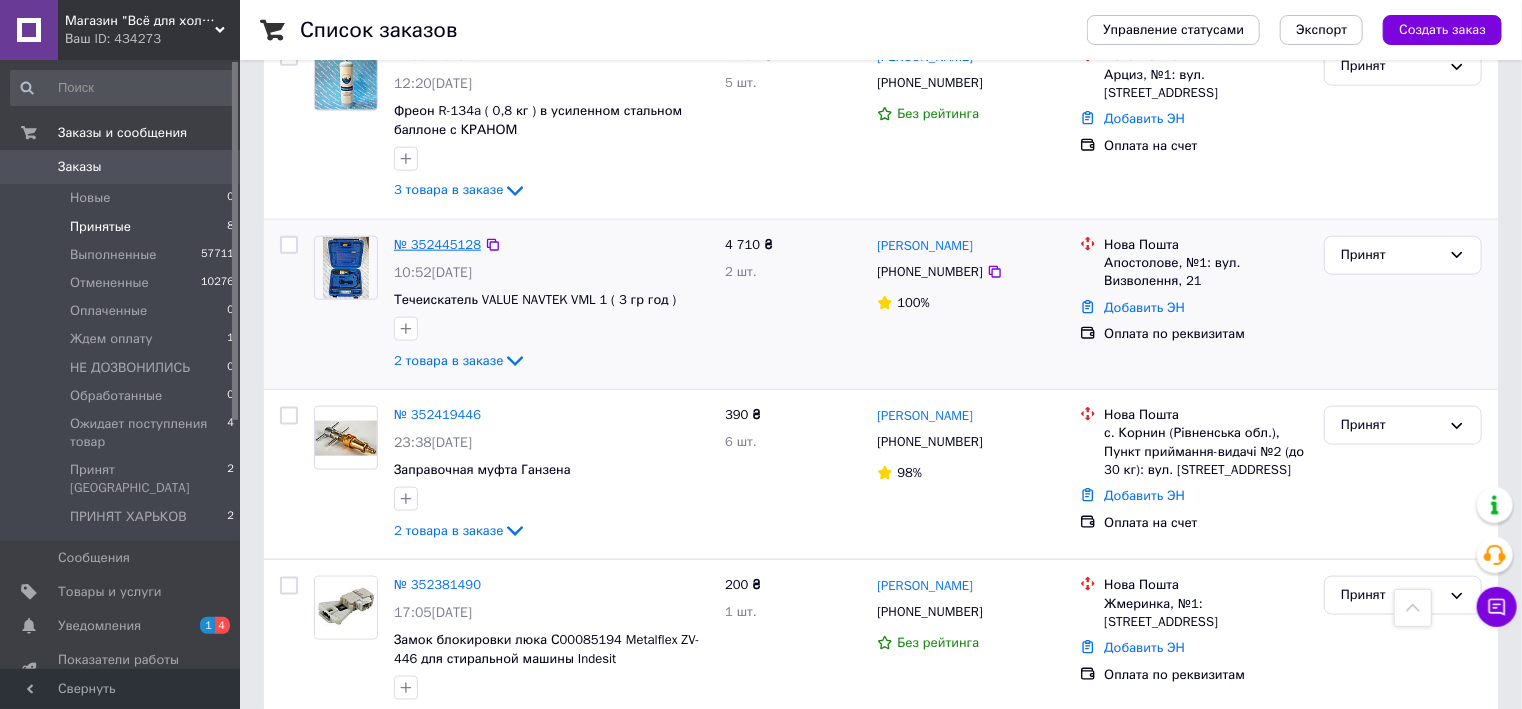 click on "№ 352445128" at bounding box center (437, 244) 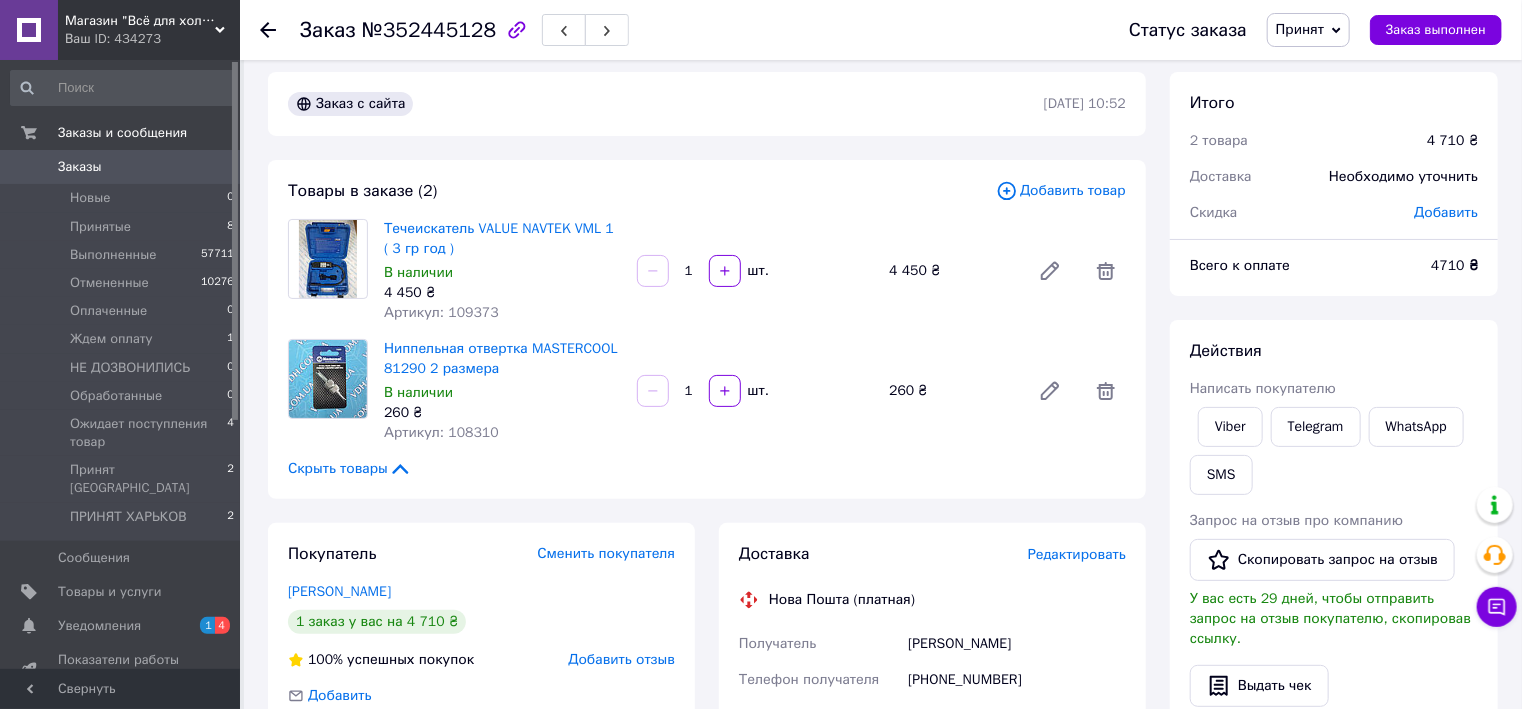 scroll, scrollTop: 0, scrollLeft: 0, axis: both 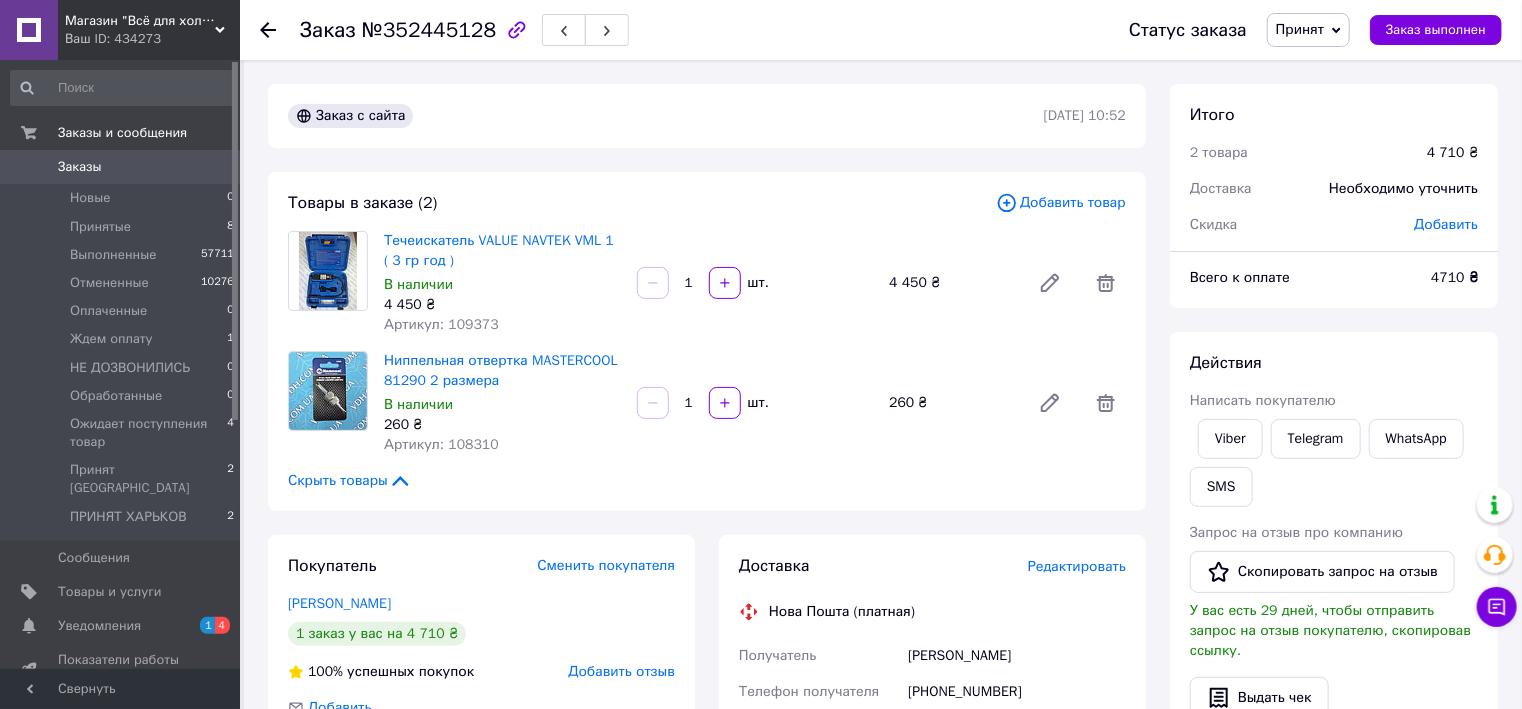 click 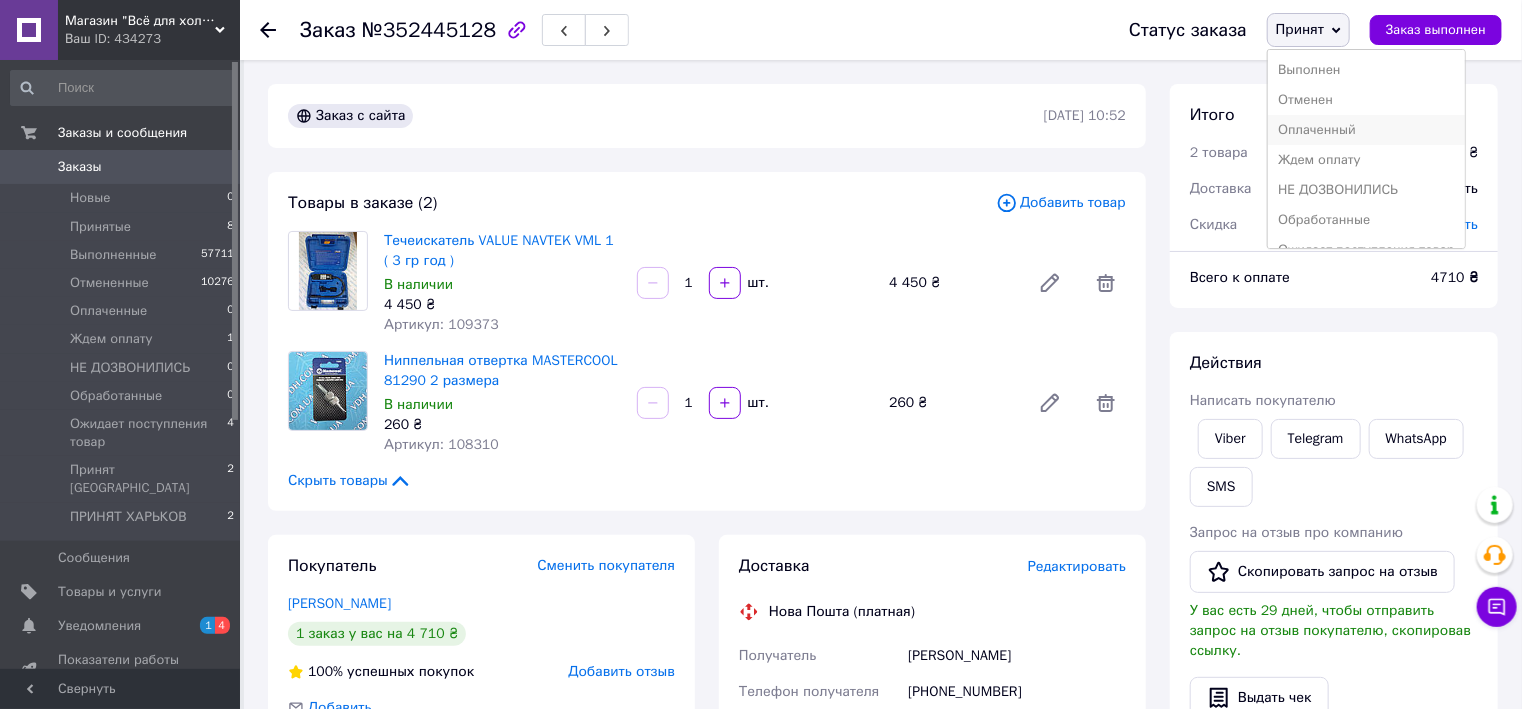 scroll, scrollTop: 81, scrollLeft: 0, axis: vertical 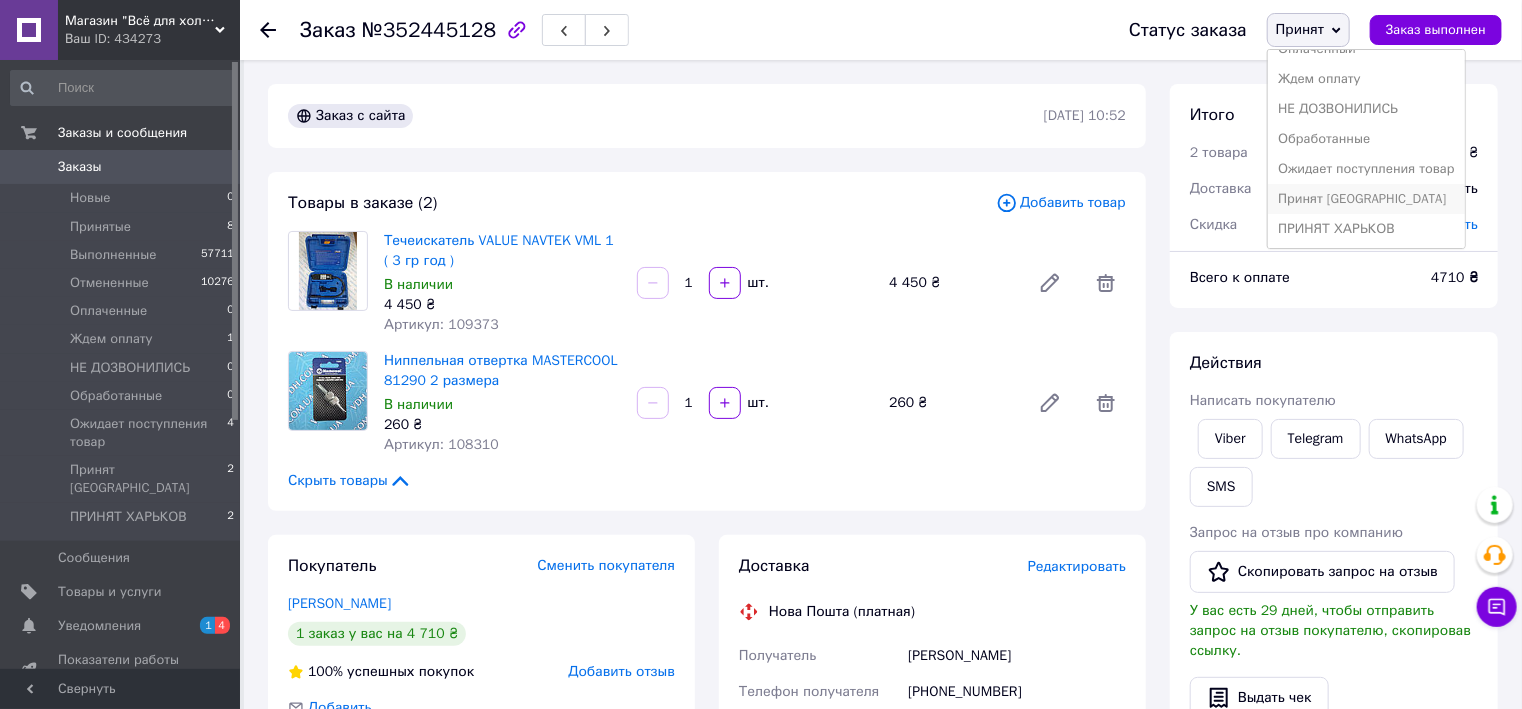 click on "Принят [GEOGRAPHIC_DATA]" at bounding box center (1366, 199) 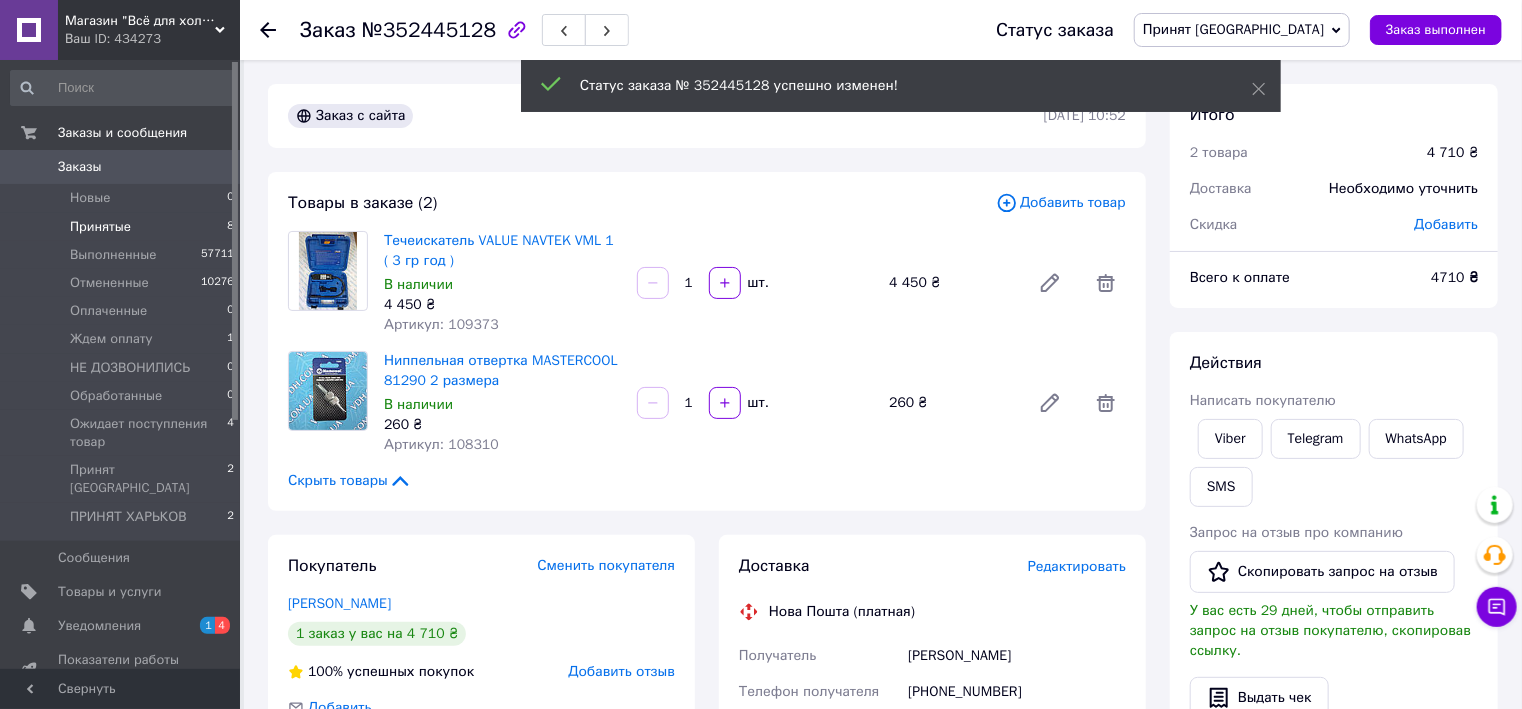 click on "Принятые" at bounding box center [100, 227] 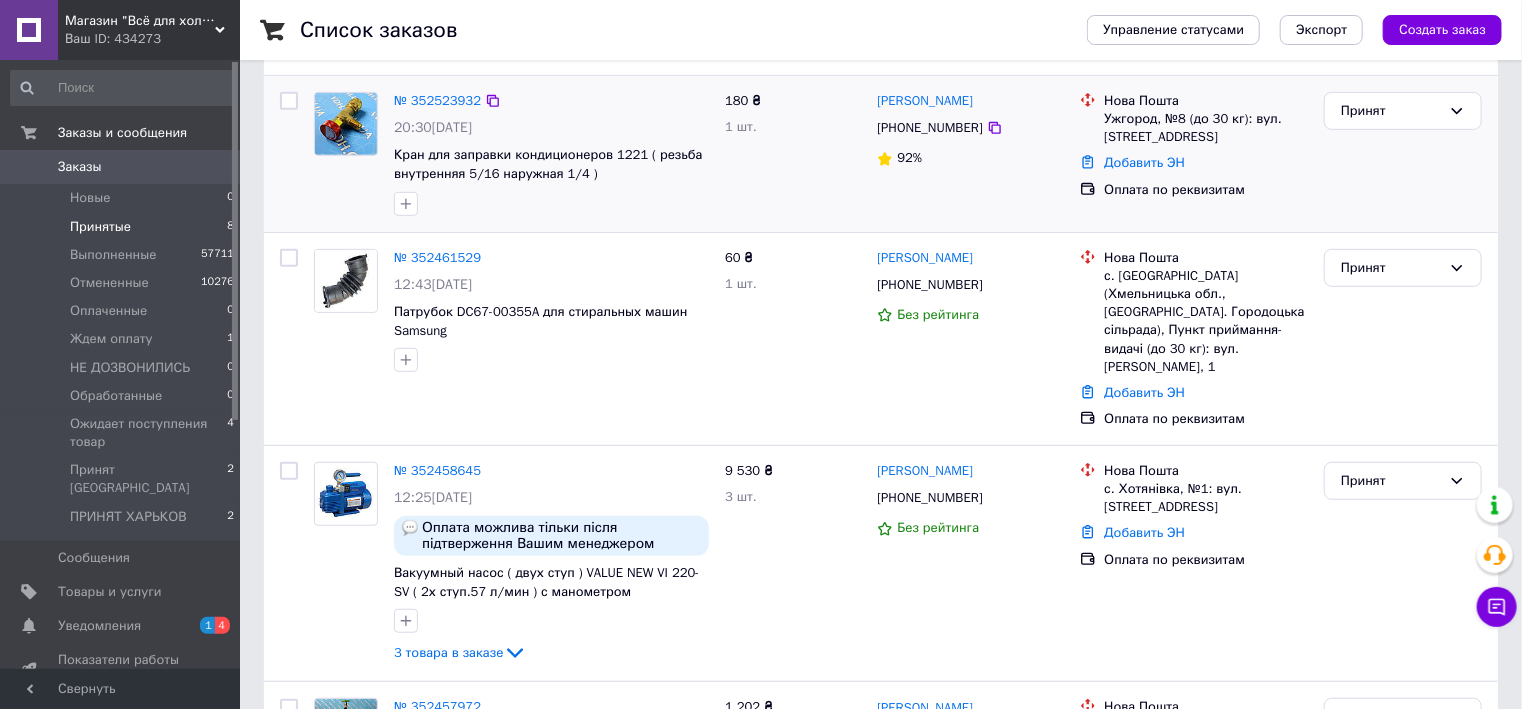 scroll, scrollTop: 560, scrollLeft: 0, axis: vertical 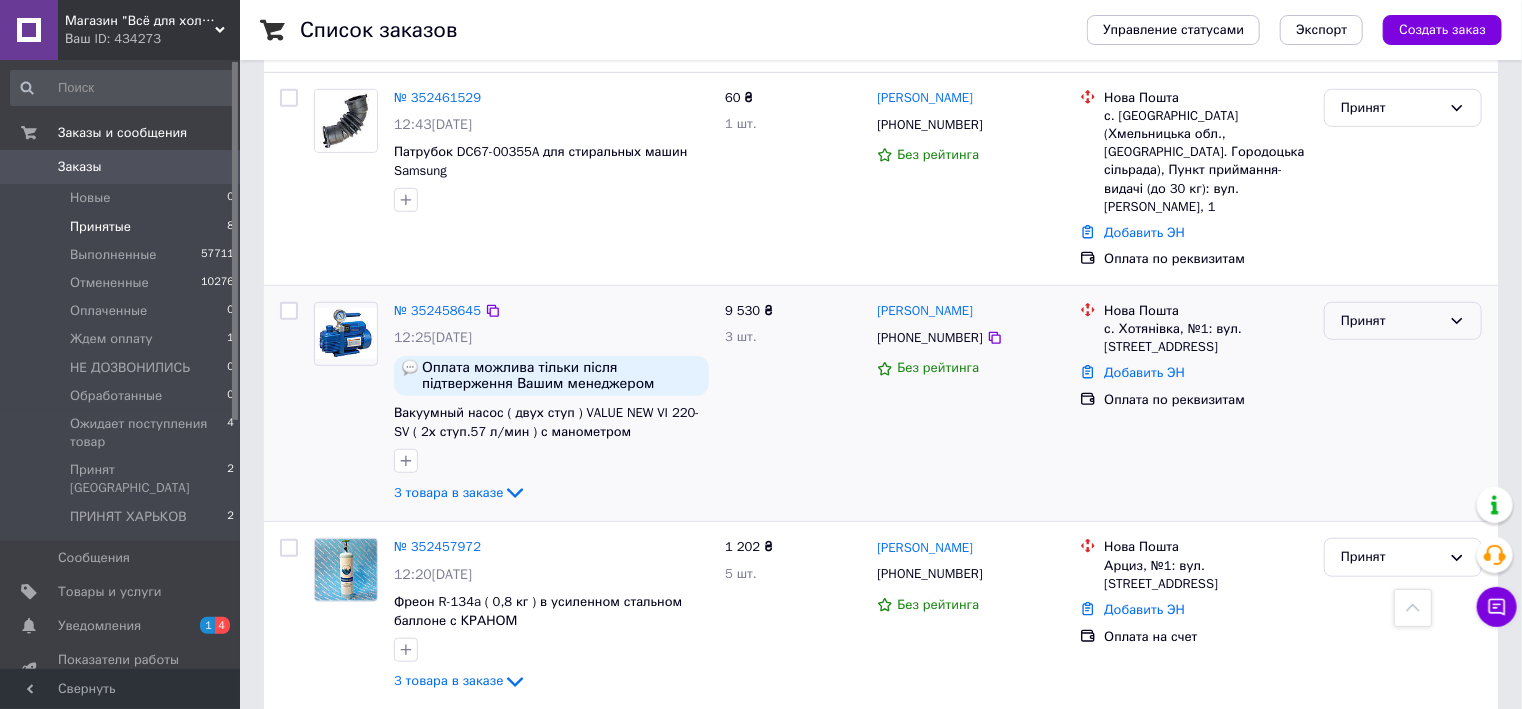 click 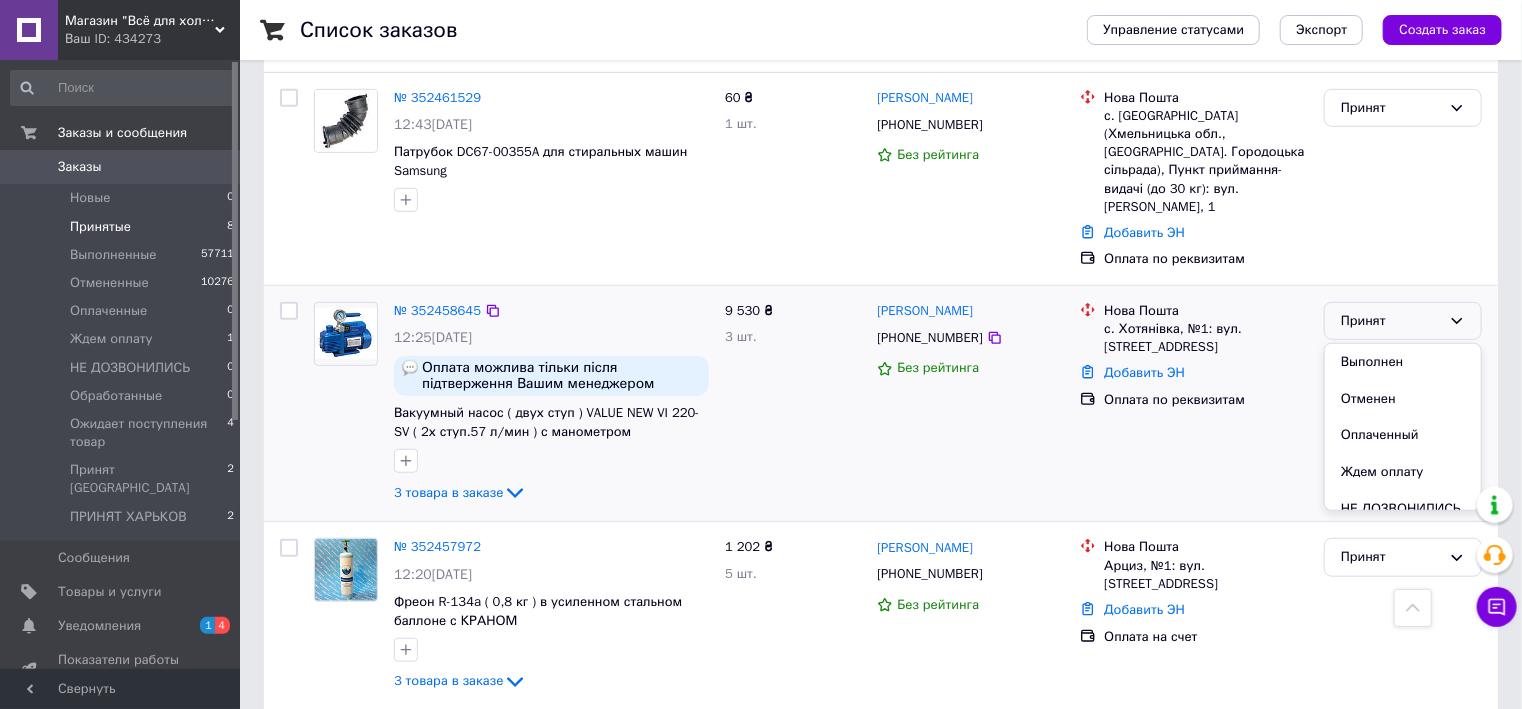 scroll, scrollTop: 184, scrollLeft: 0, axis: vertical 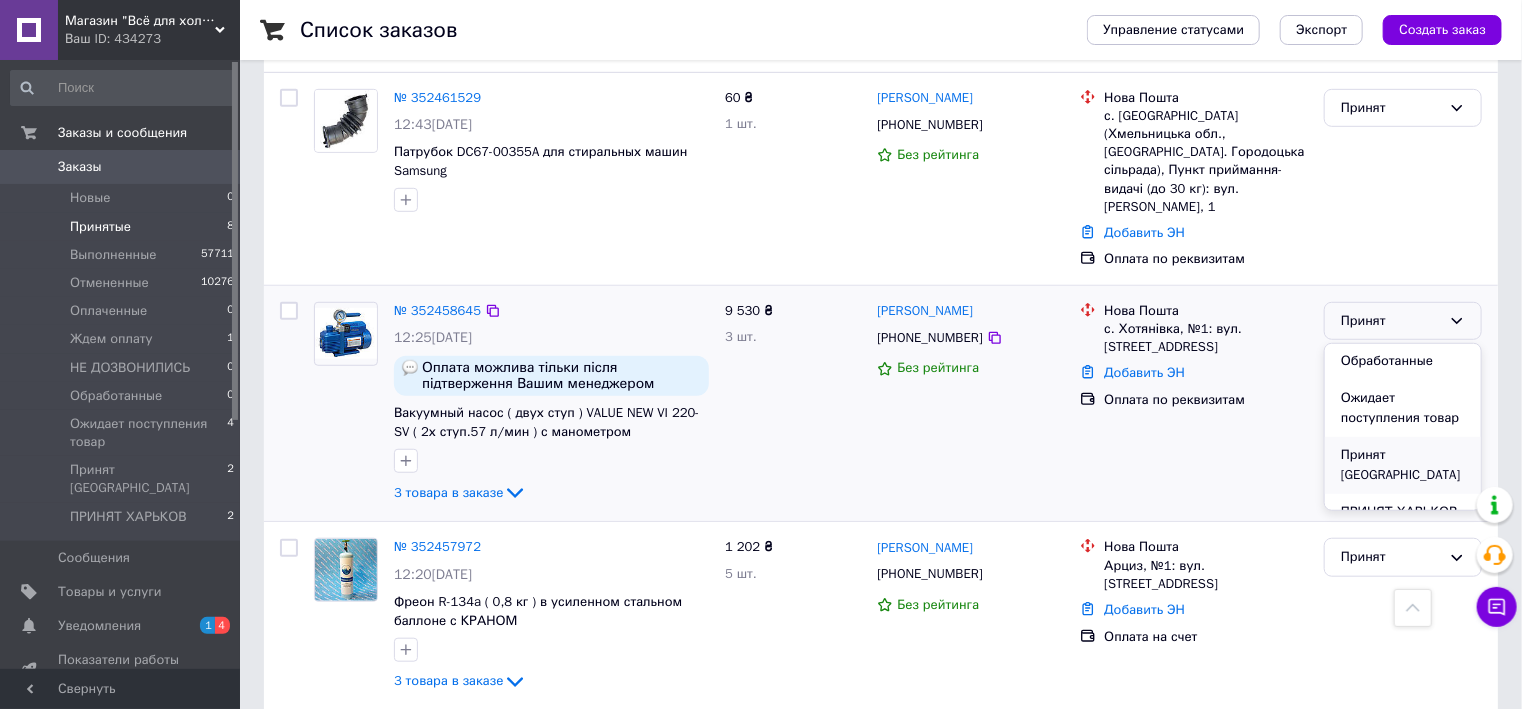 click on "Принят [GEOGRAPHIC_DATA]" at bounding box center [1403, 465] 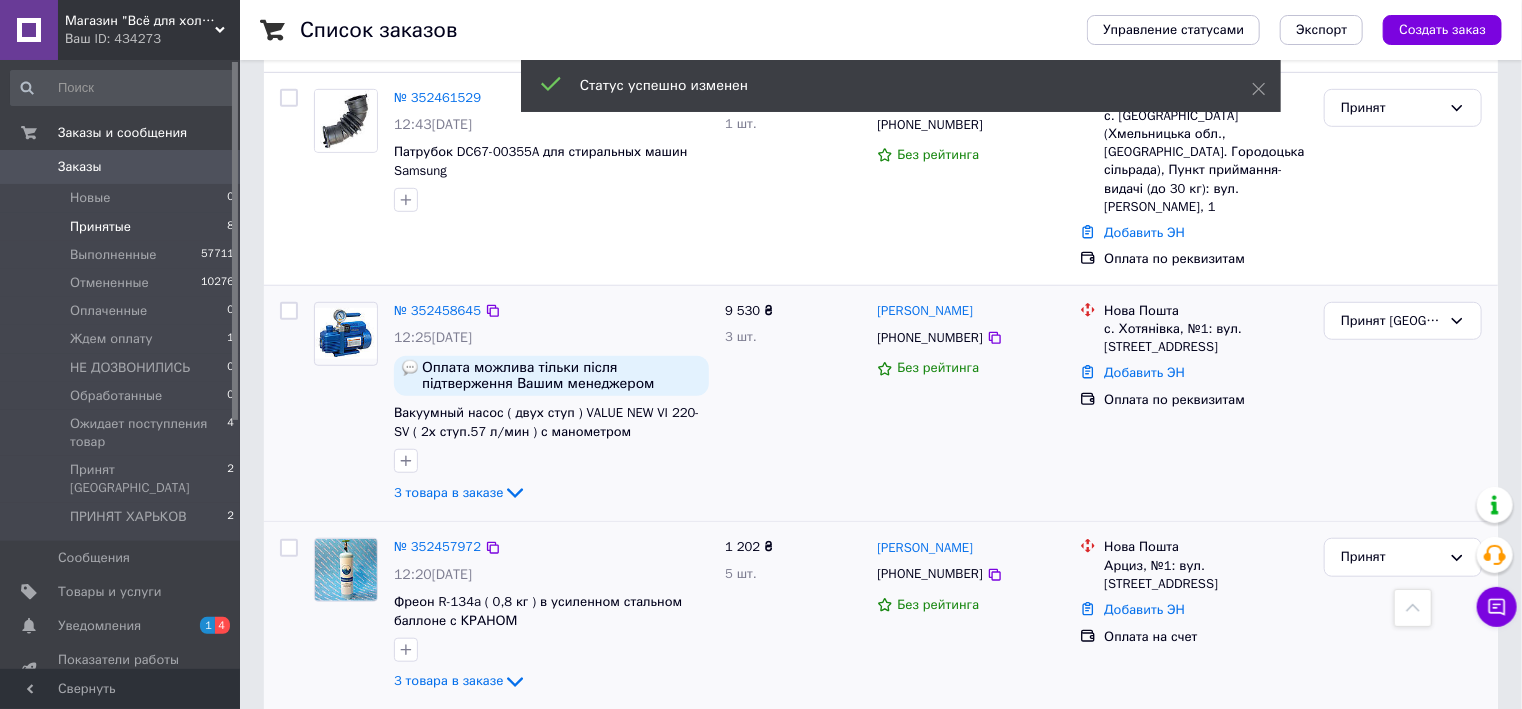 scroll, scrollTop: 640, scrollLeft: 0, axis: vertical 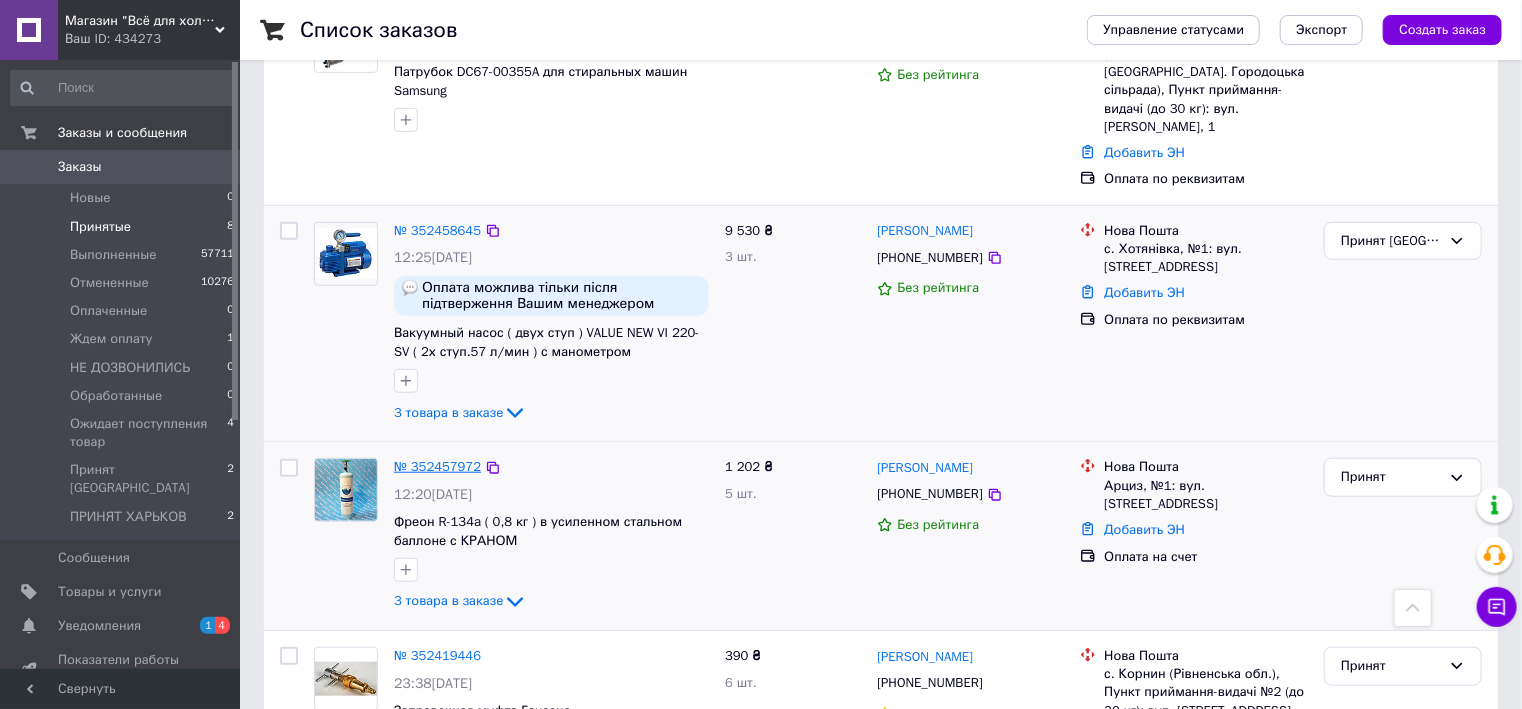 click on "№ 352457972" at bounding box center (437, 466) 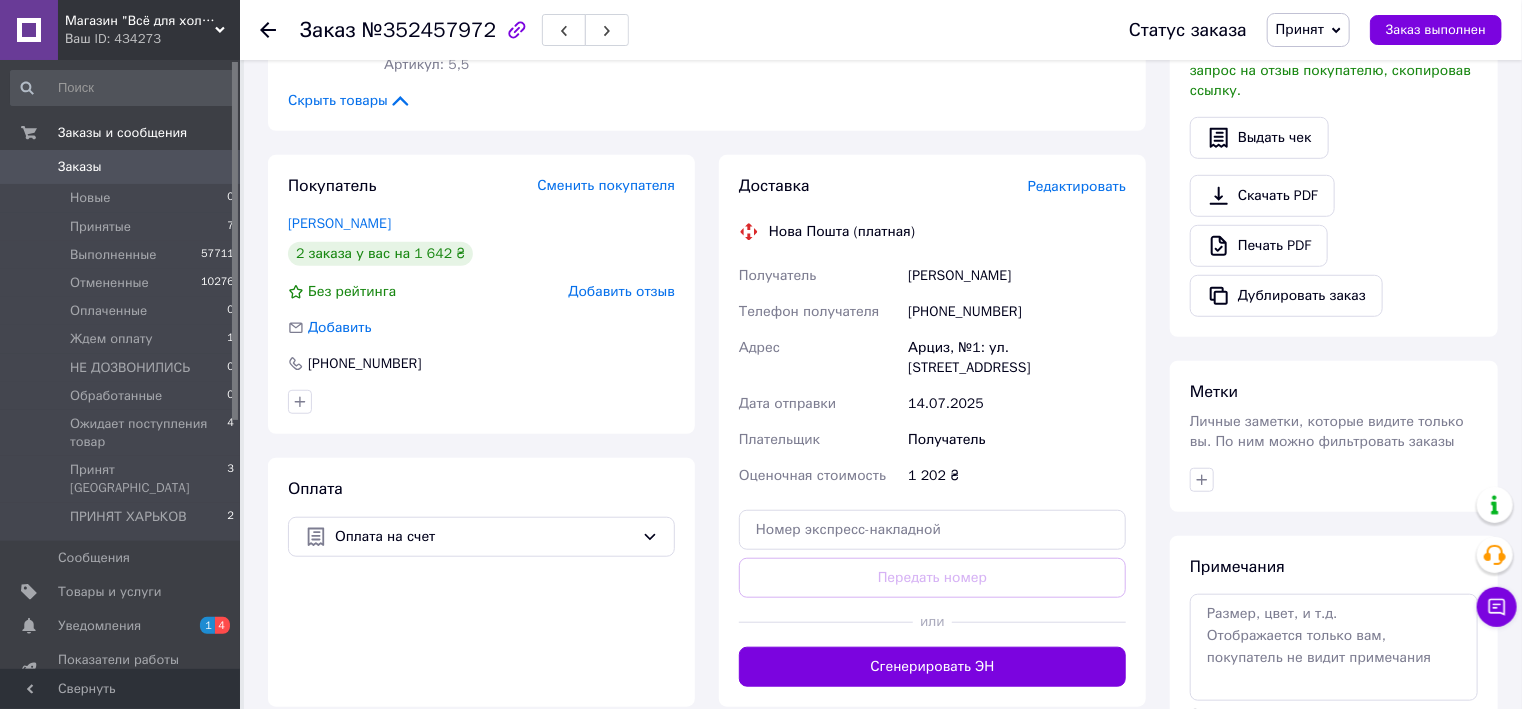 scroll, scrollTop: 480, scrollLeft: 0, axis: vertical 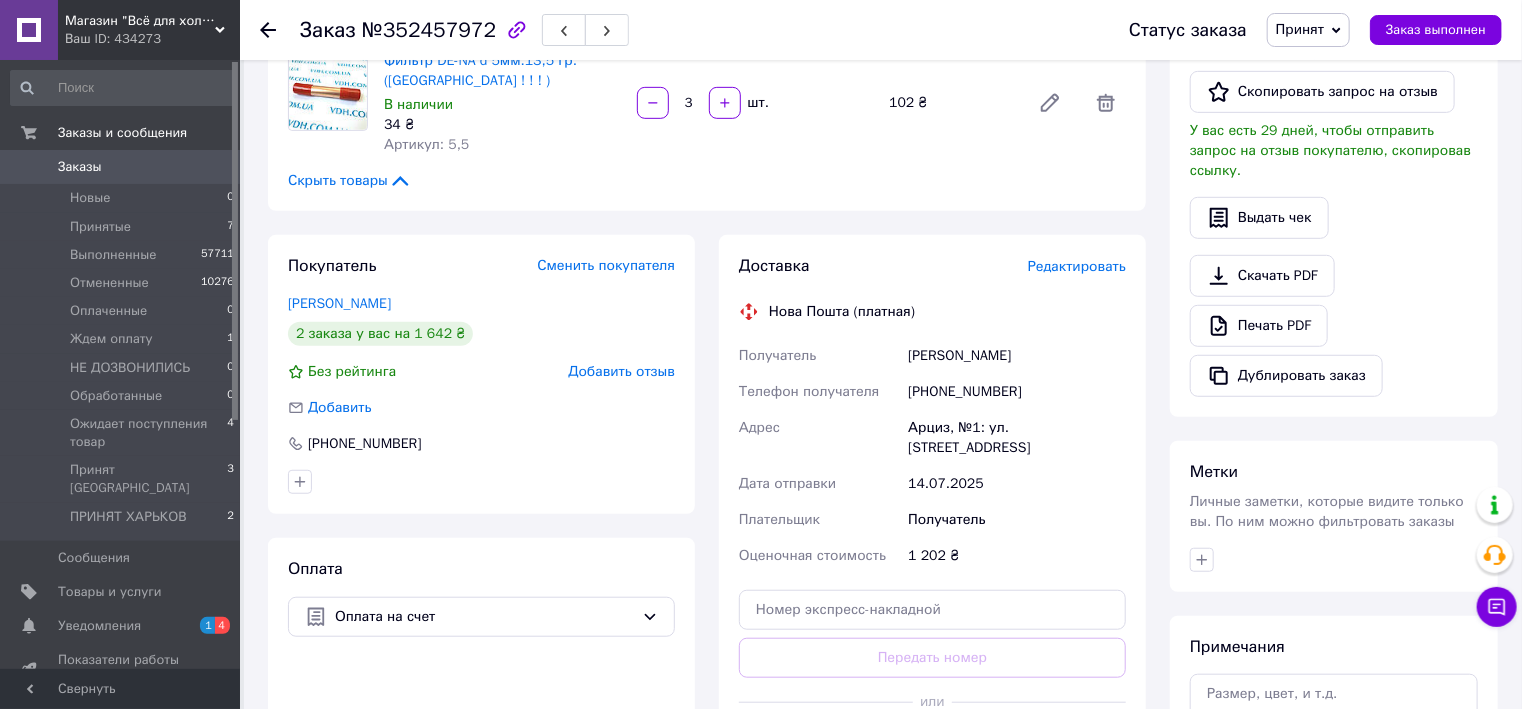 click 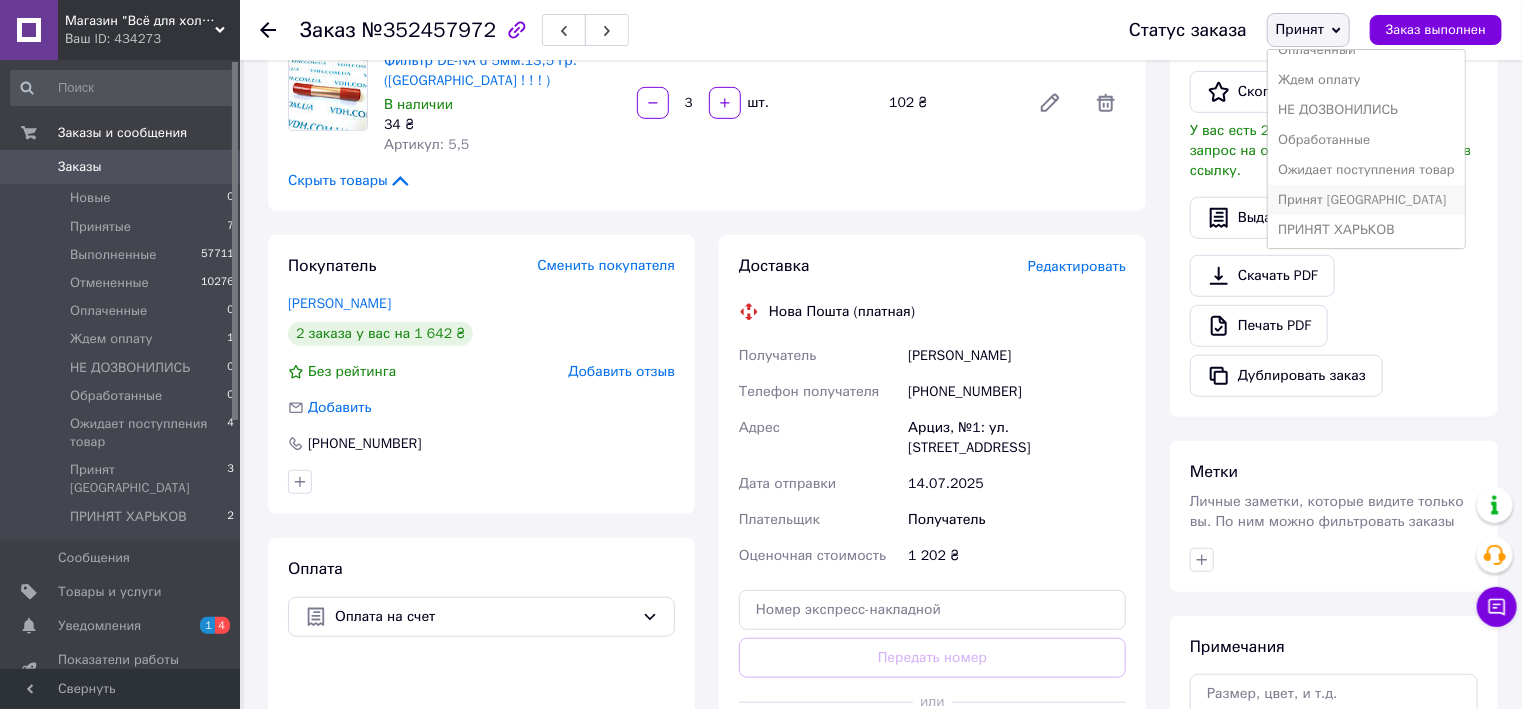 scroll, scrollTop: 81, scrollLeft: 0, axis: vertical 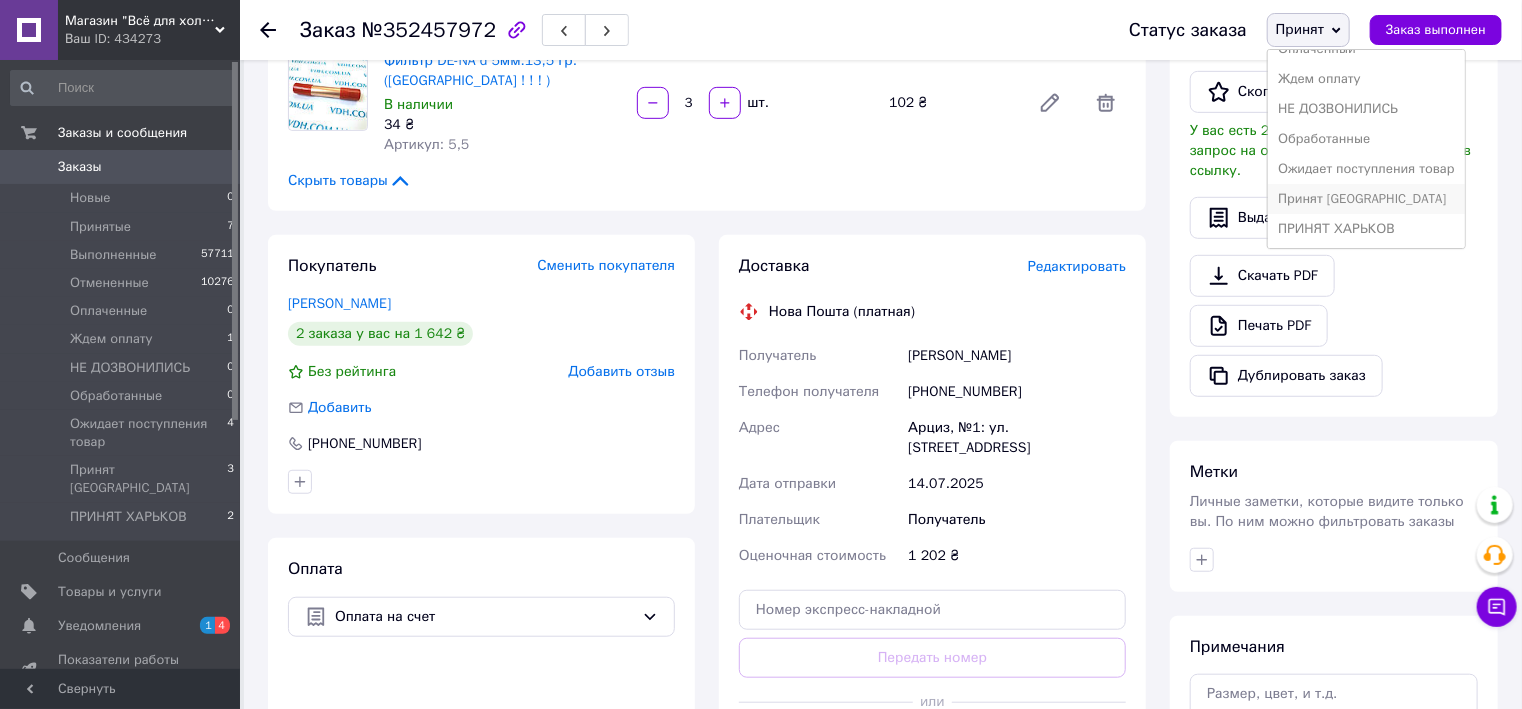 click on "Принят [GEOGRAPHIC_DATA]" at bounding box center [1366, 199] 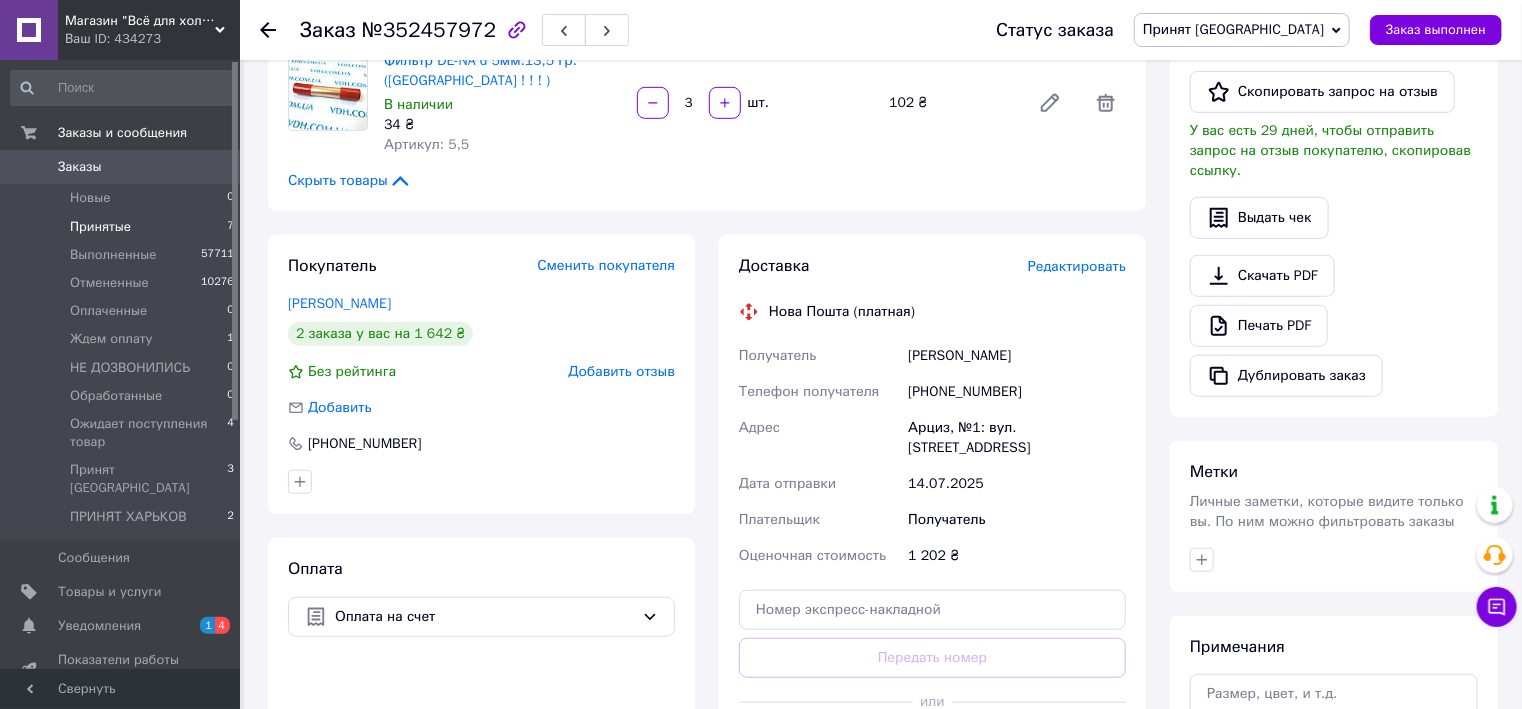 click on "Принятые" at bounding box center [100, 227] 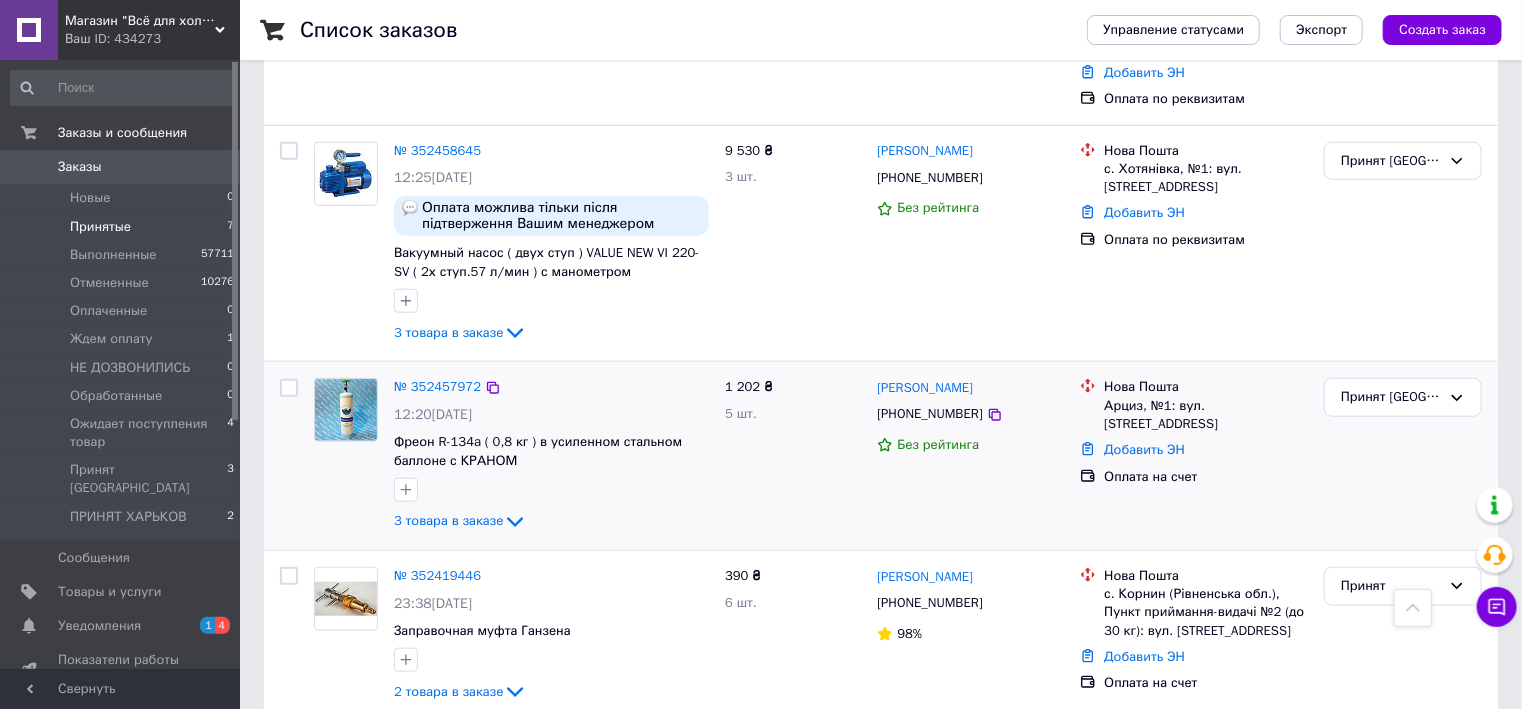 scroll, scrollTop: 880, scrollLeft: 0, axis: vertical 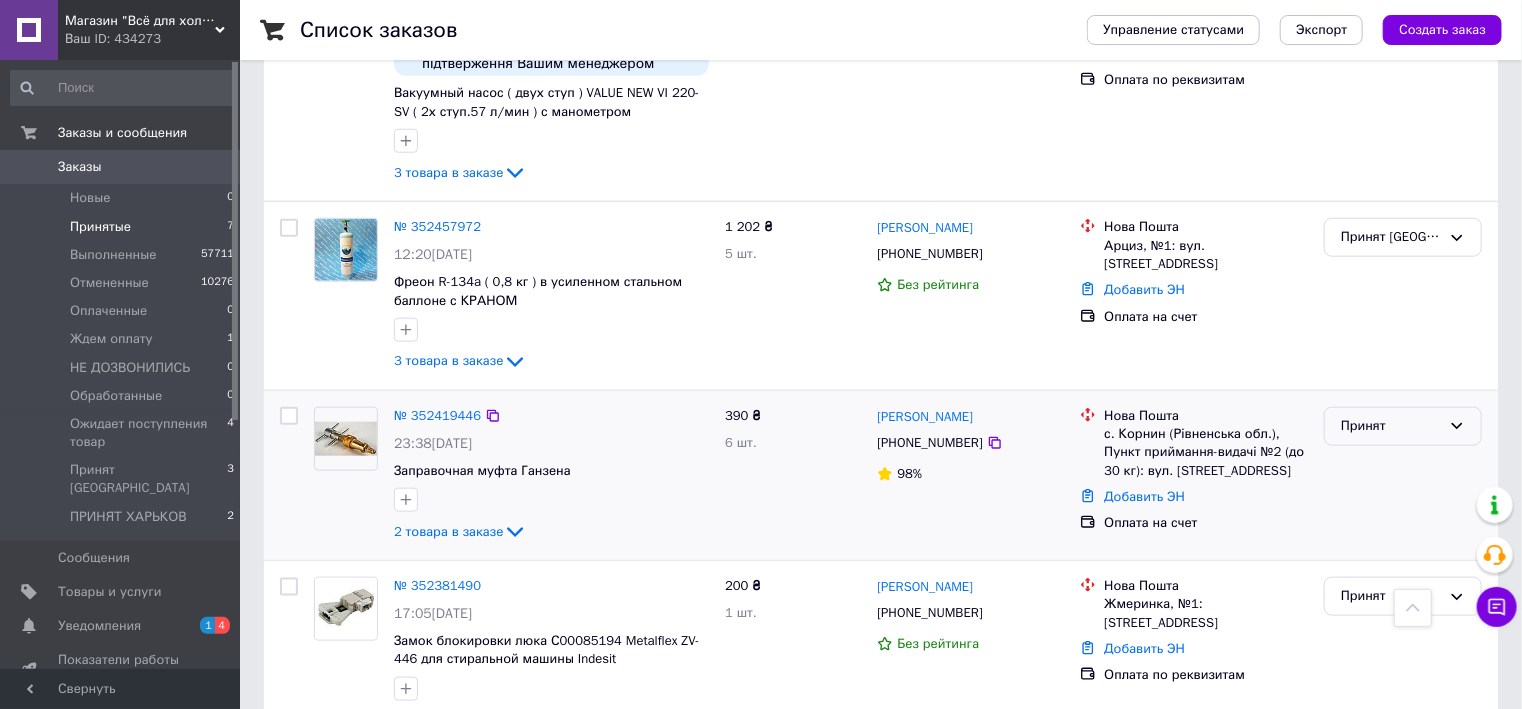 click 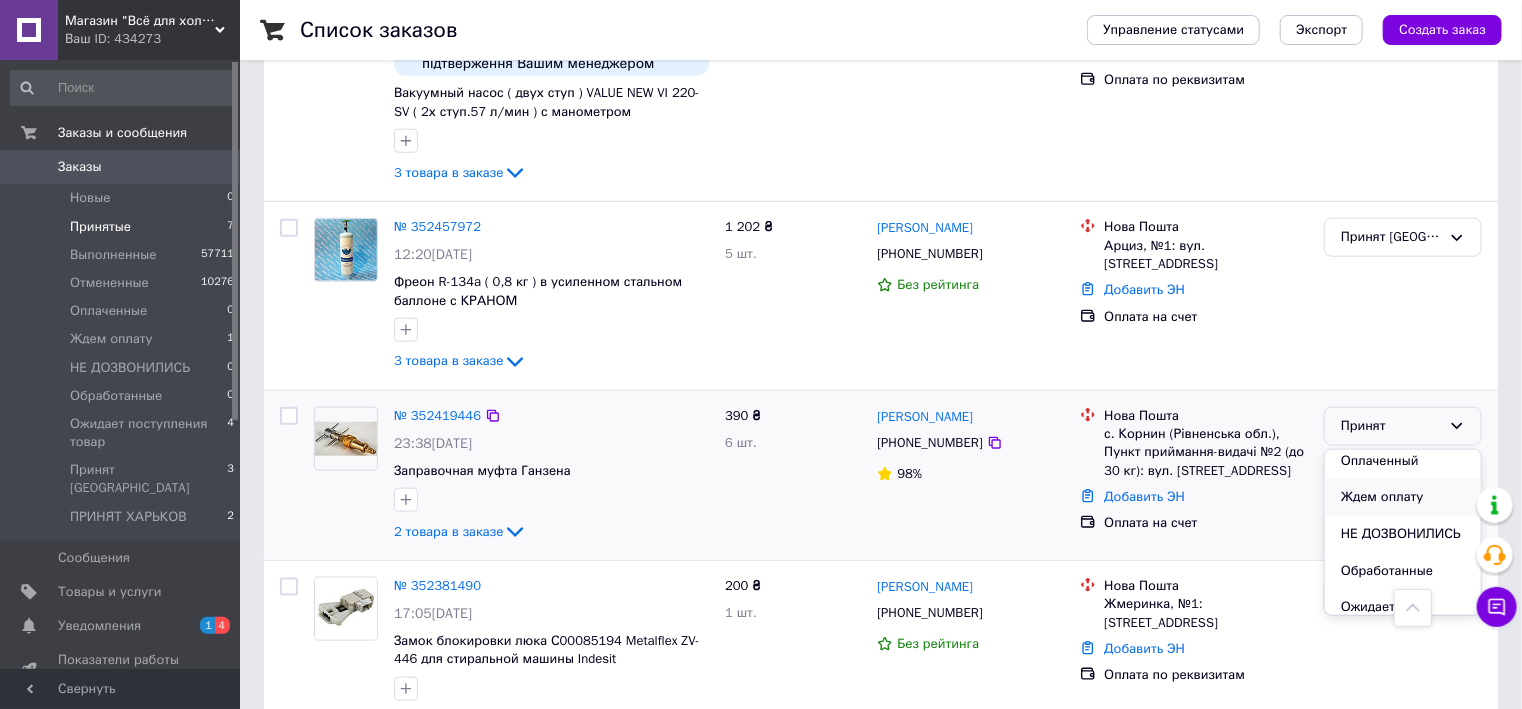 scroll, scrollTop: 184, scrollLeft: 0, axis: vertical 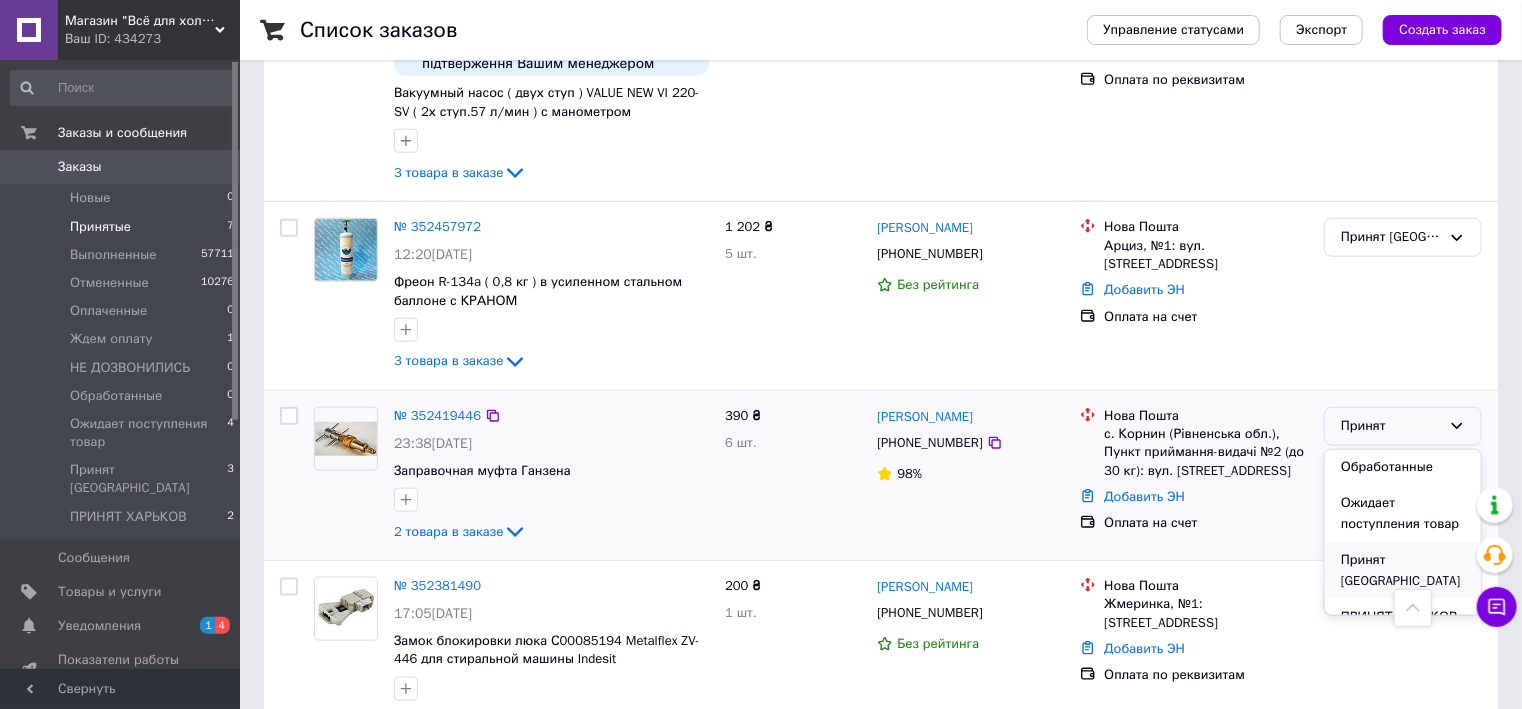 click on "Принят [GEOGRAPHIC_DATA]" at bounding box center (1403, 570) 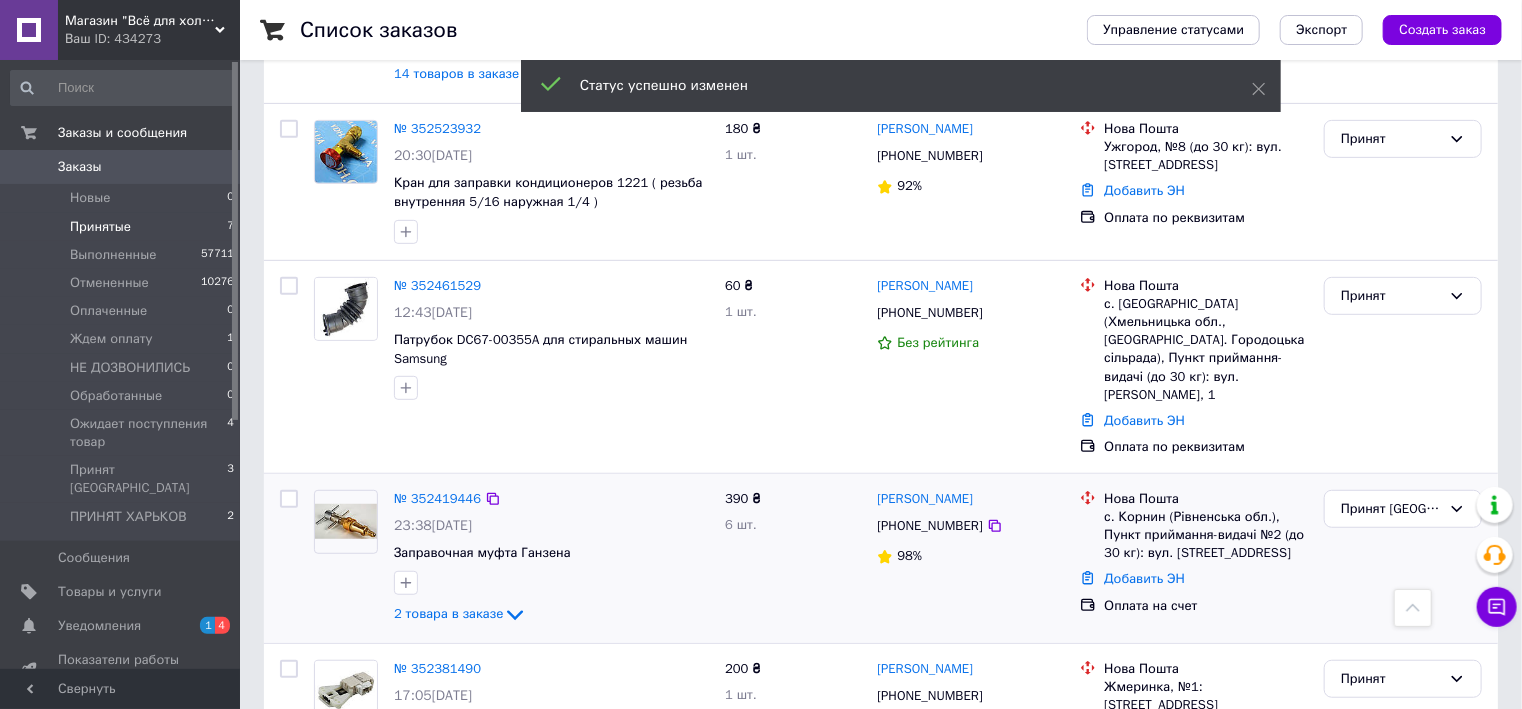 scroll, scrollTop: 212, scrollLeft: 0, axis: vertical 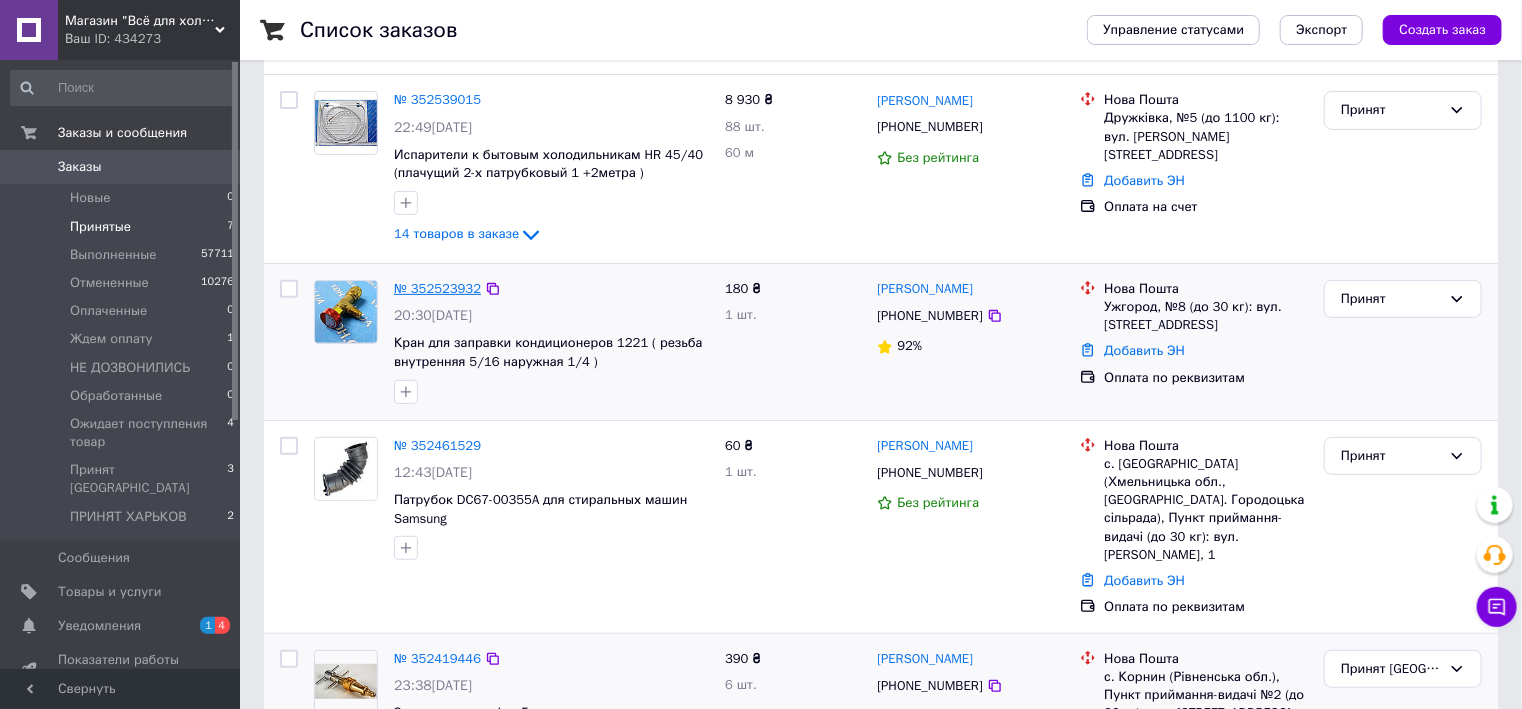 click on "№ 352523932" at bounding box center (437, 288) 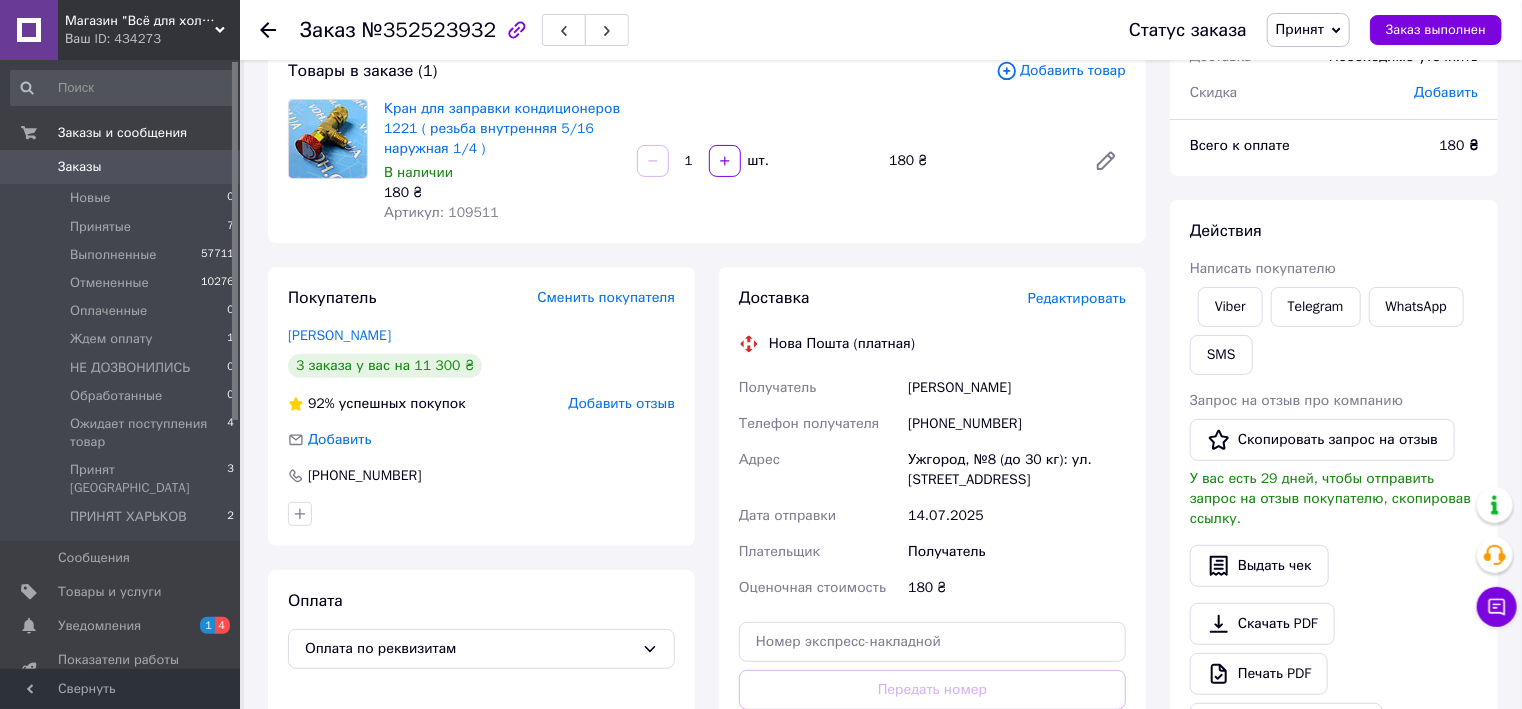 scroll, scrollTop: 0, scrollLeft: 0, axis: both 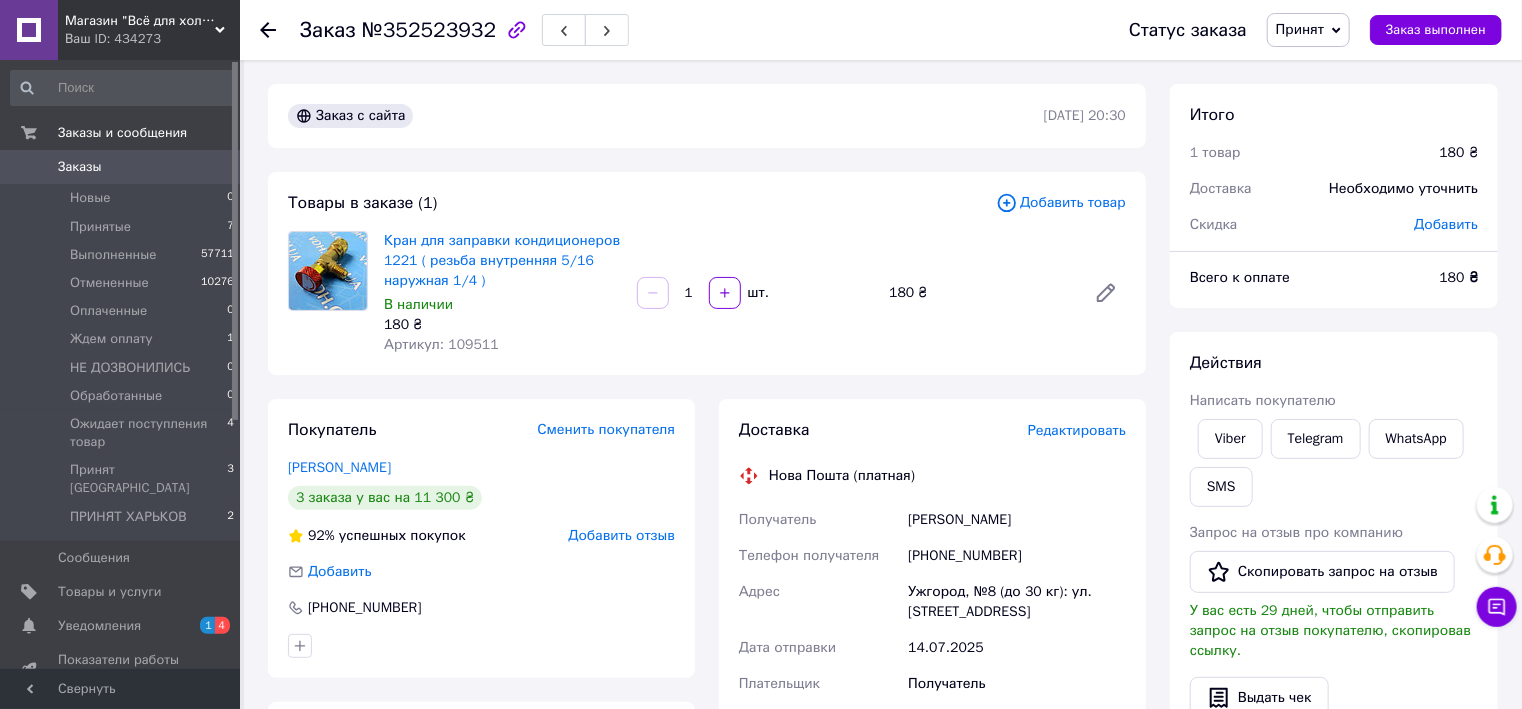 click 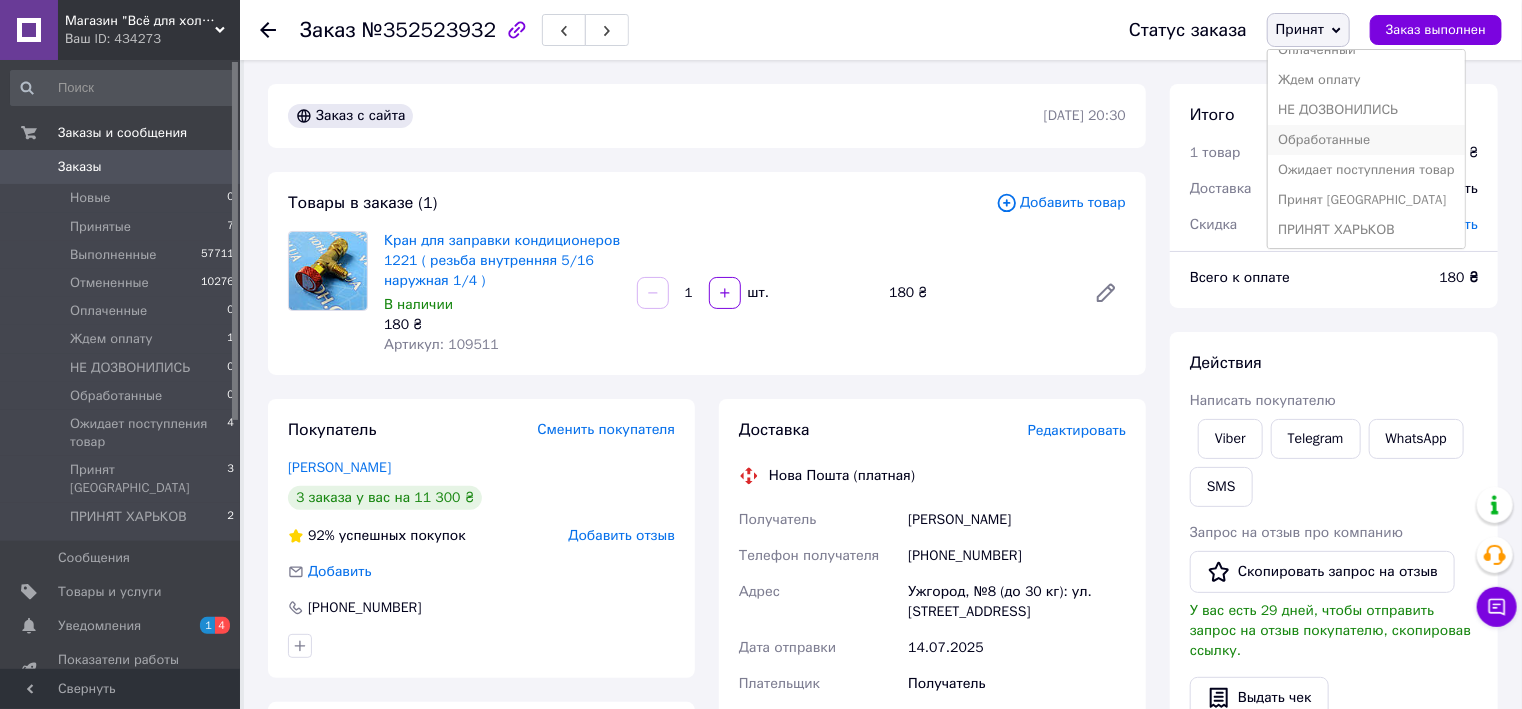 scroll, scrollTop: 81, scrollLeft: 0, axis: vertical 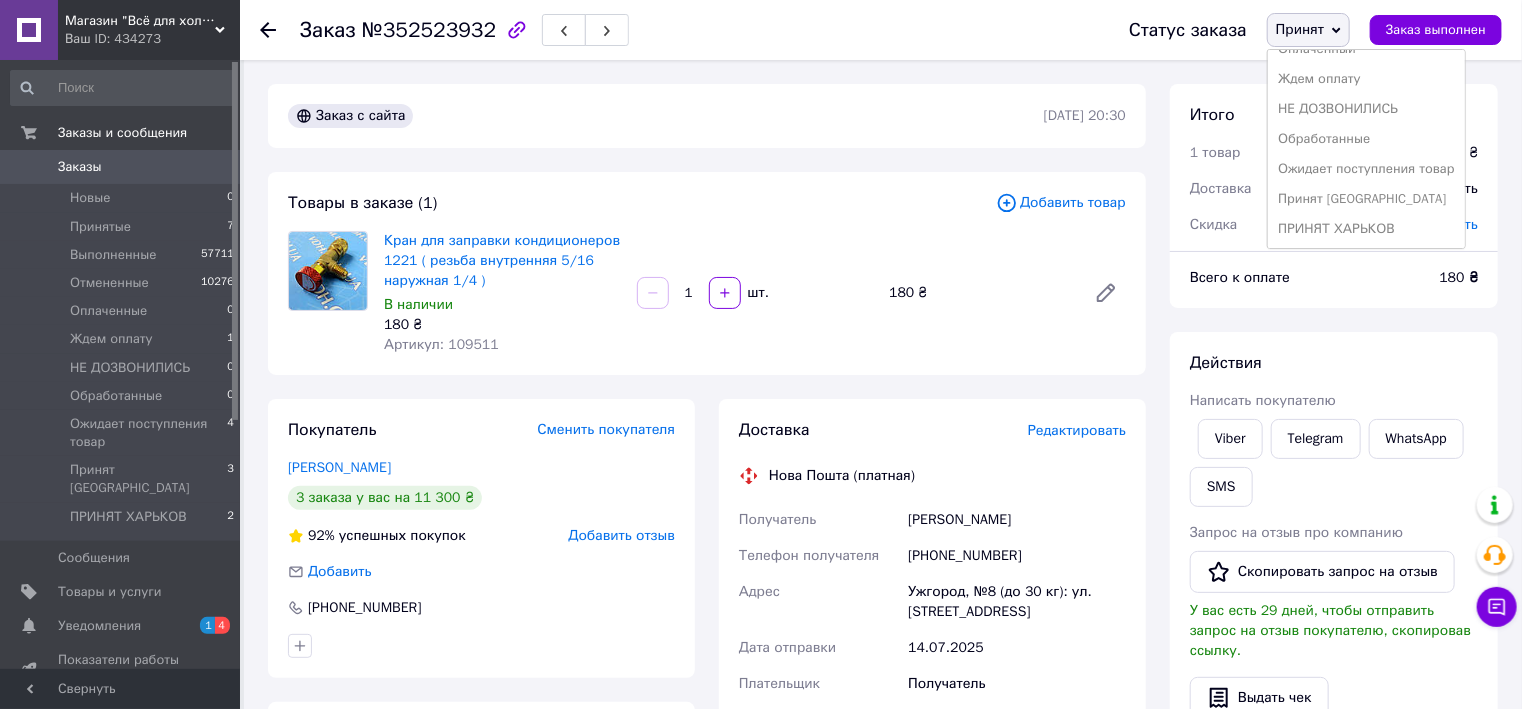 click on "Принят [GEOGRAPHIC_DATA]" at bounding box center [1366, 199] 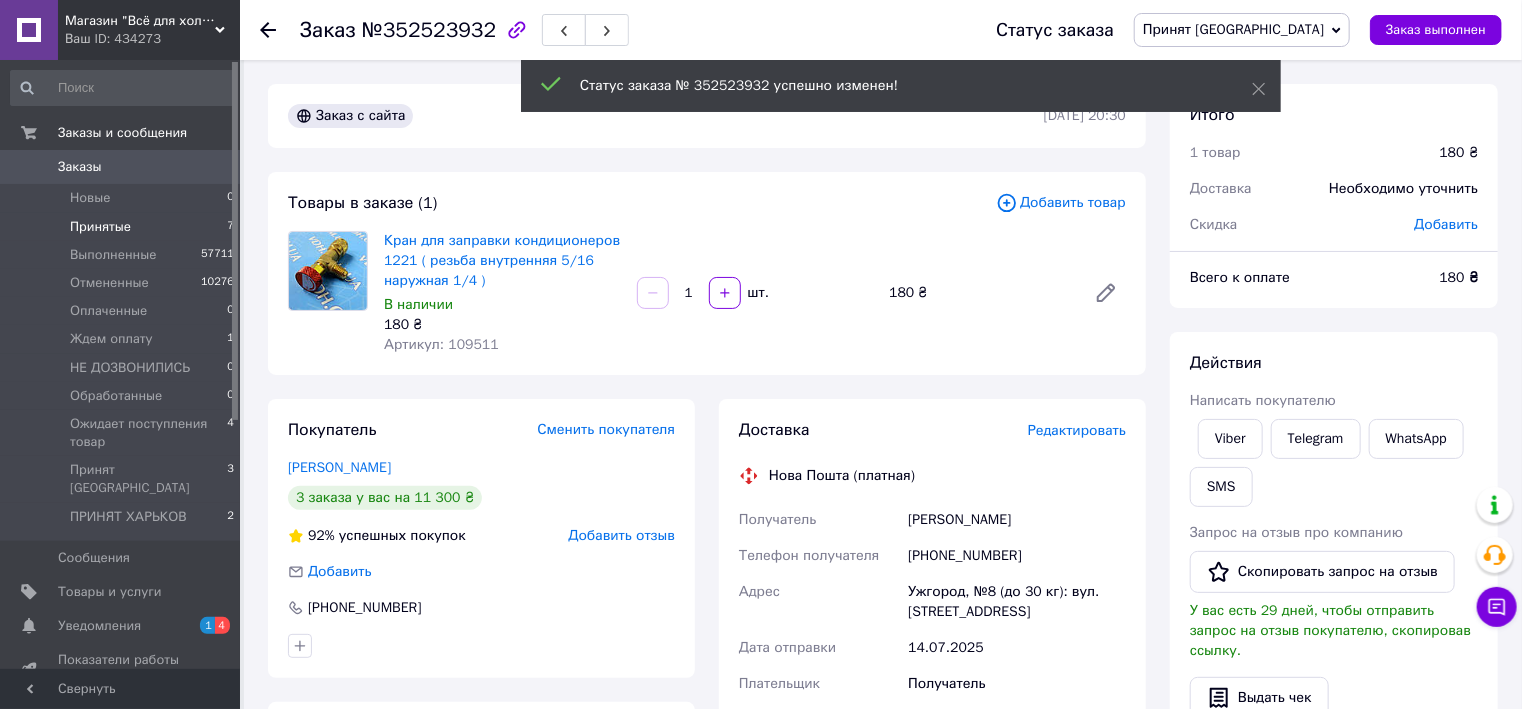 click on "Принятые" at bounding box center (100, 227) 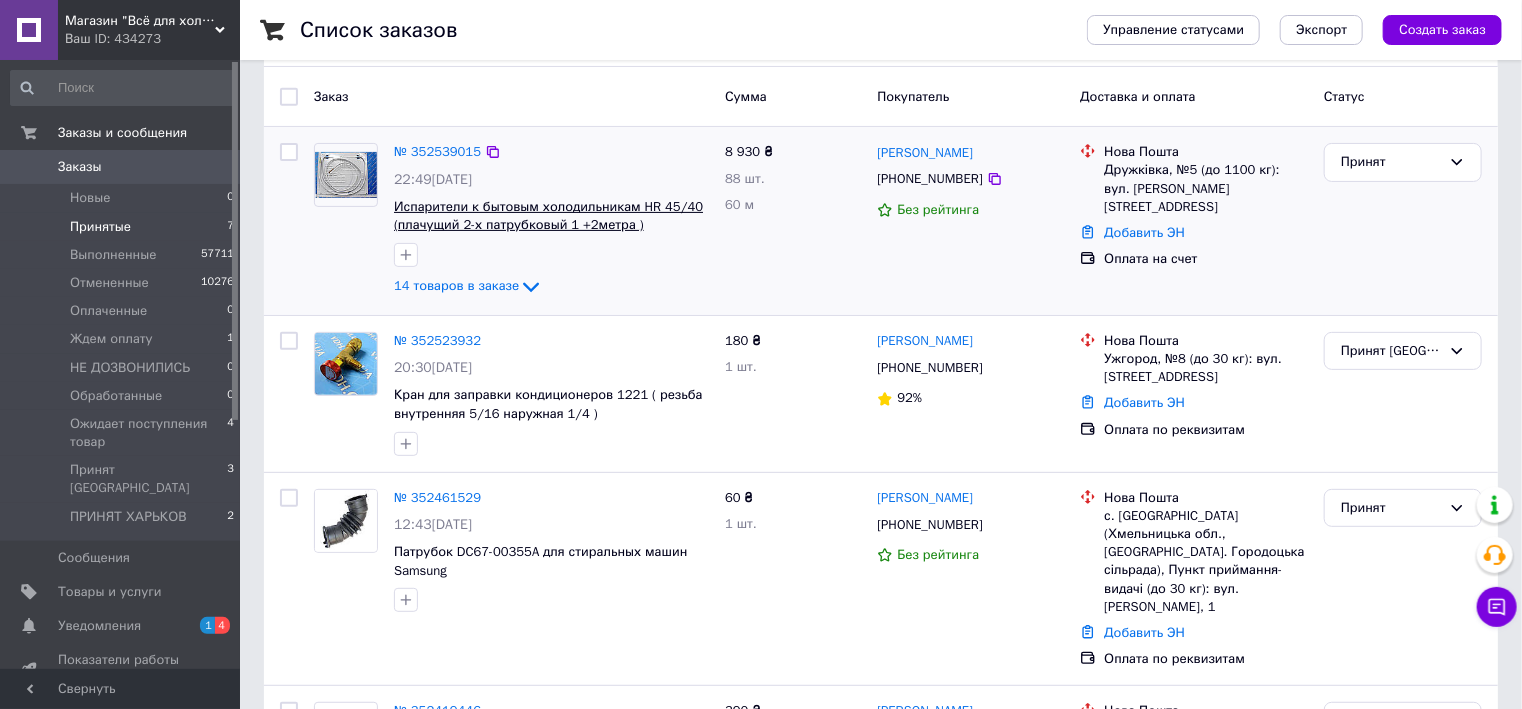 scroll, scrollTop: 80, scrollLeft: 0, axis: vertical 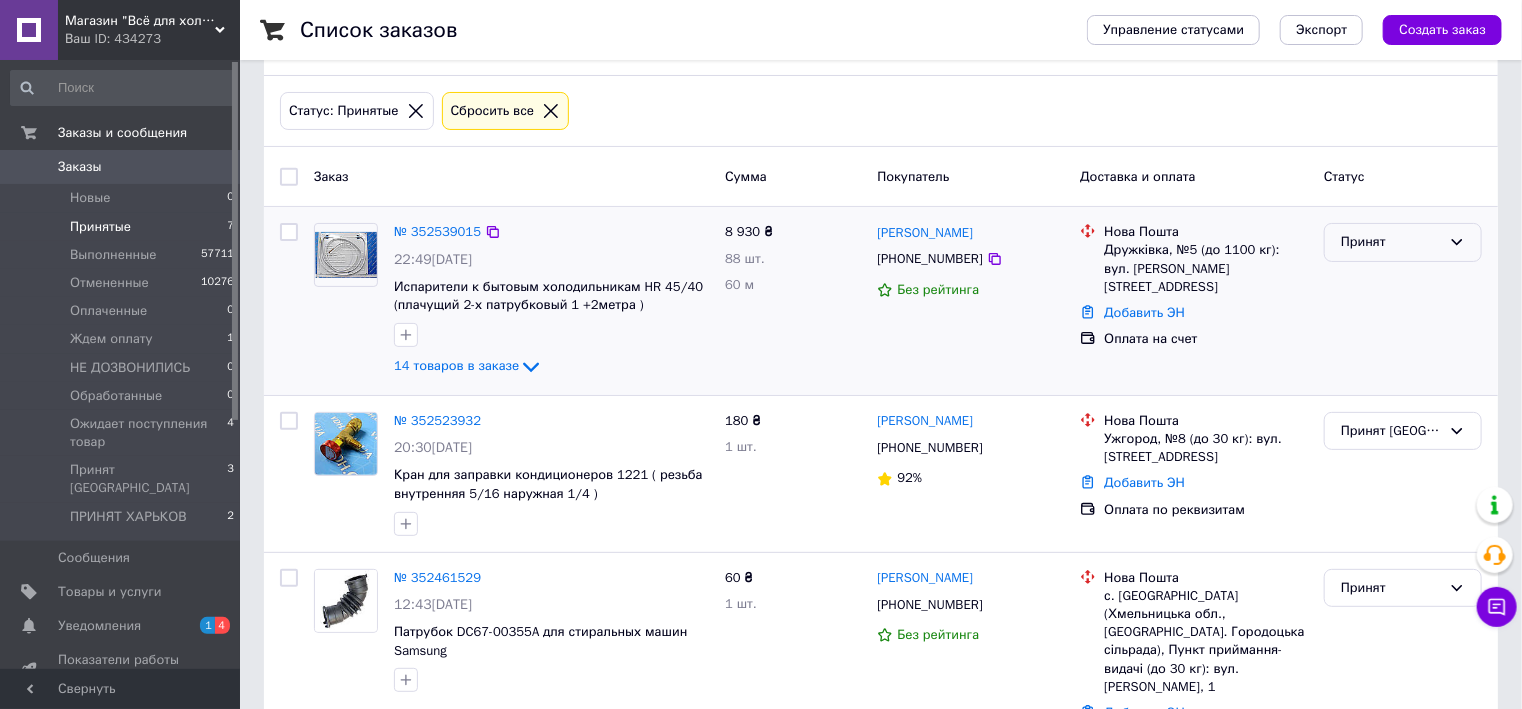 click 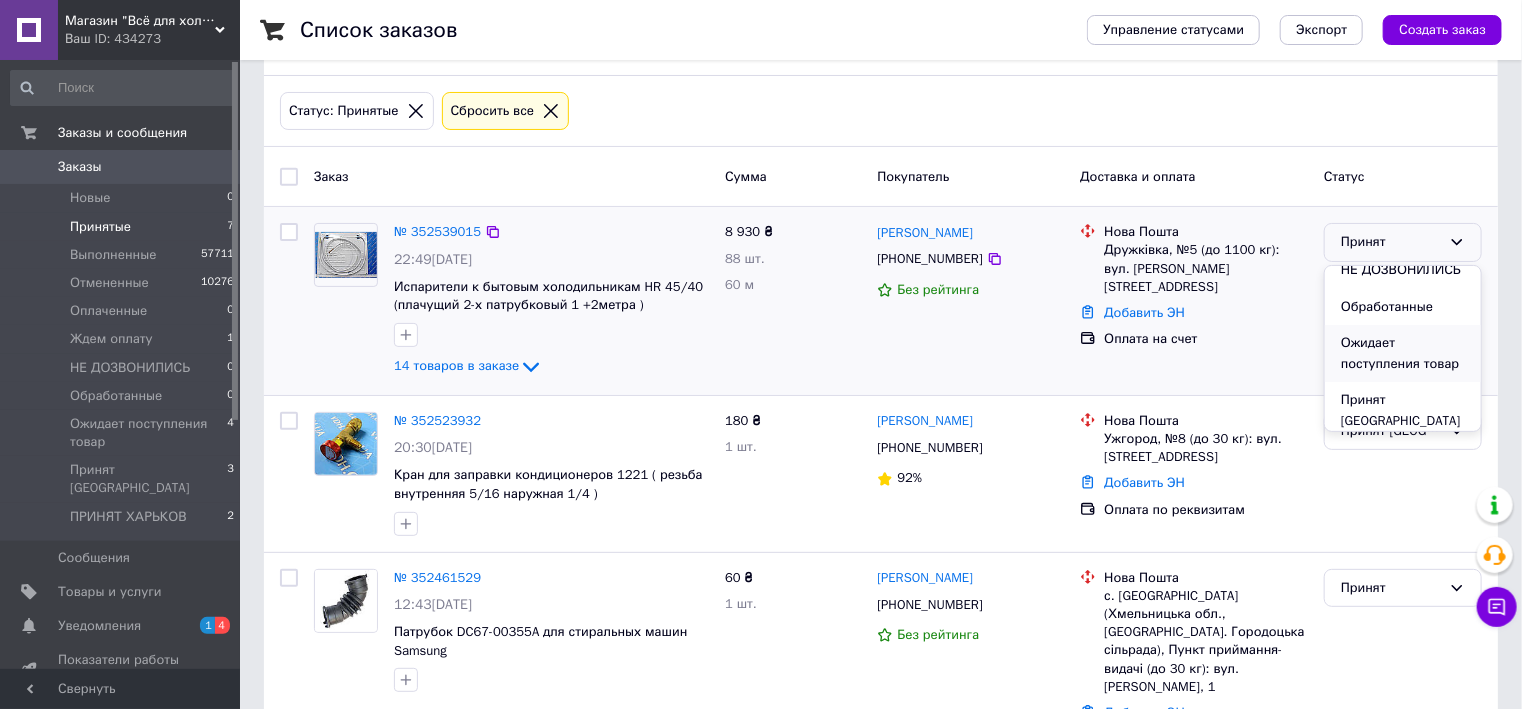scroll, scrollTop: 184, scrollLeft: 0, axis: vertical 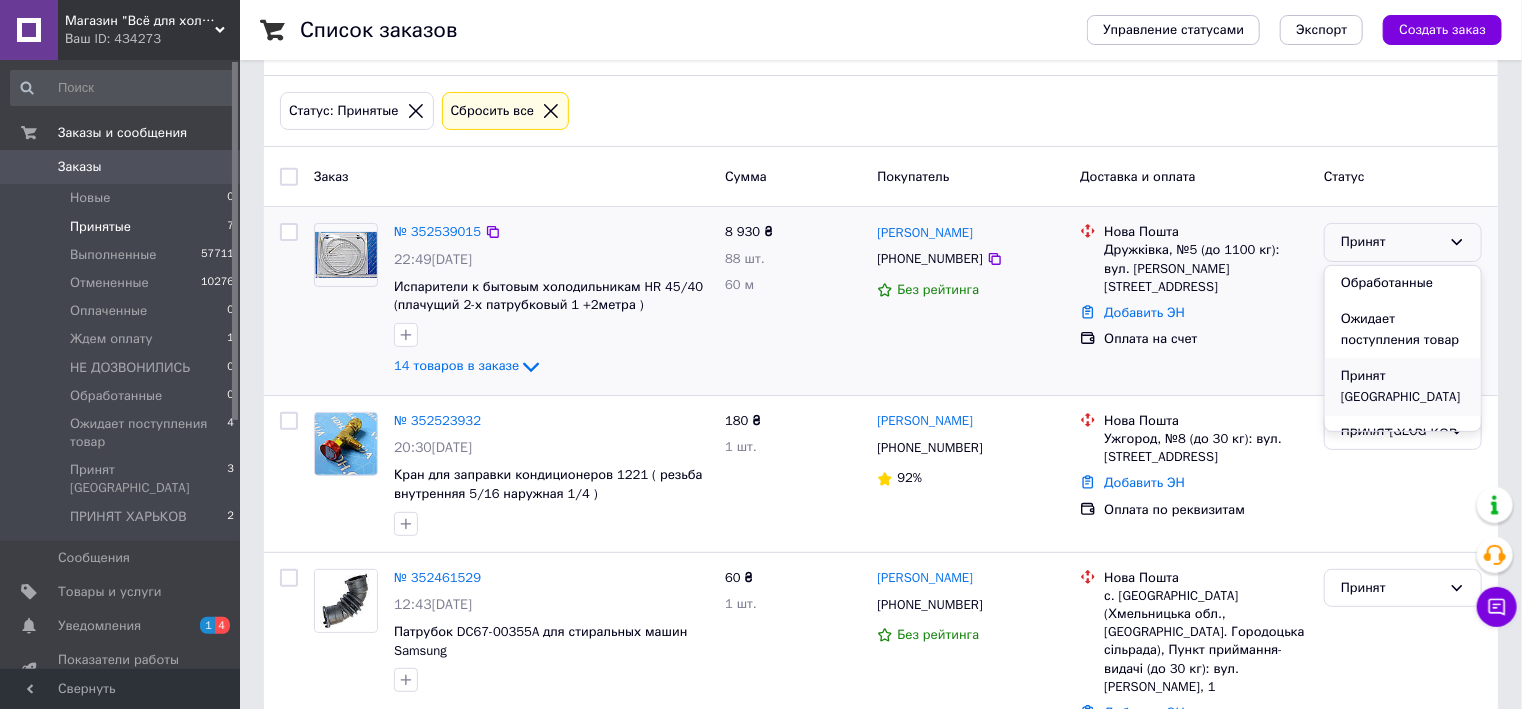 click on "Принят [GEOGRAPHIC_DATA]" at bounding box center [1403, 386] 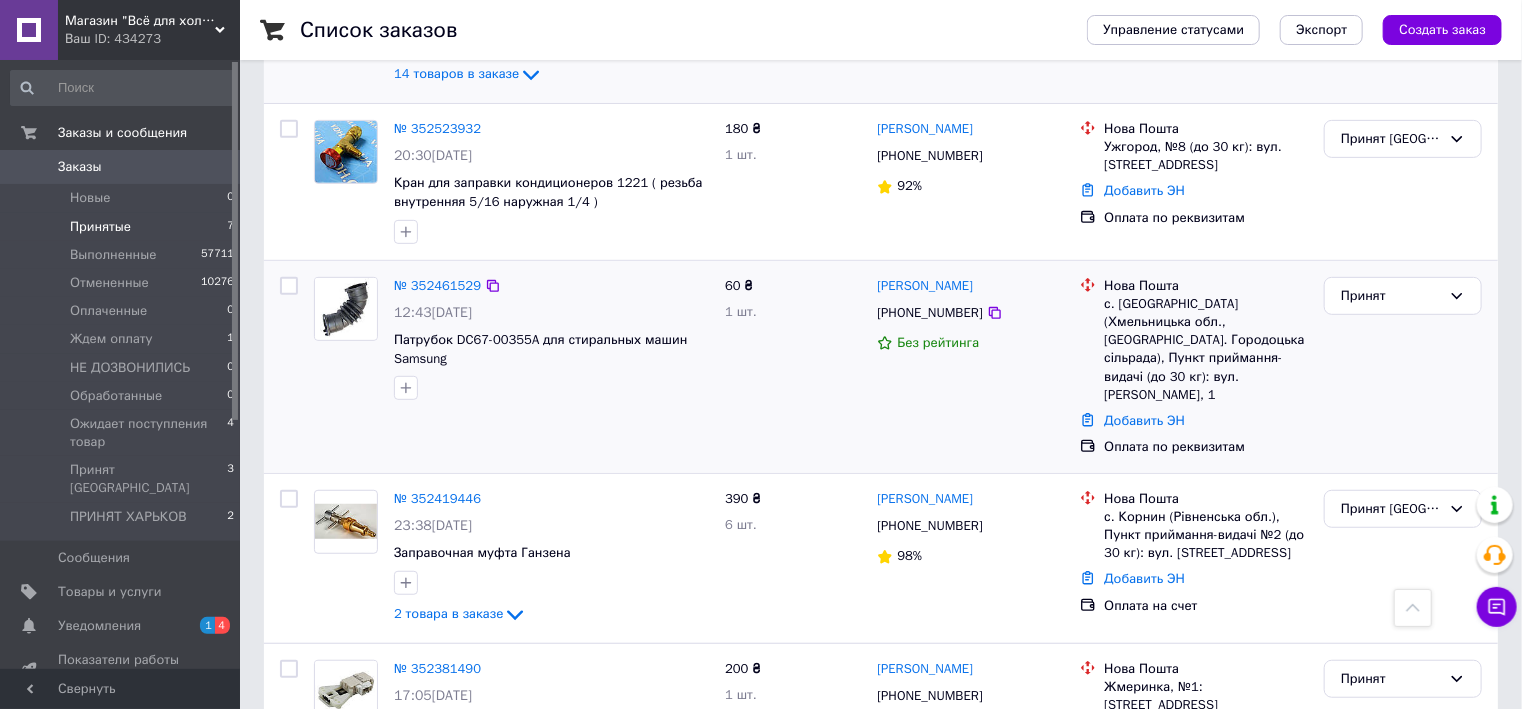 scroll, scrollTop: 452, scrollLeft: 0, axis: vertical 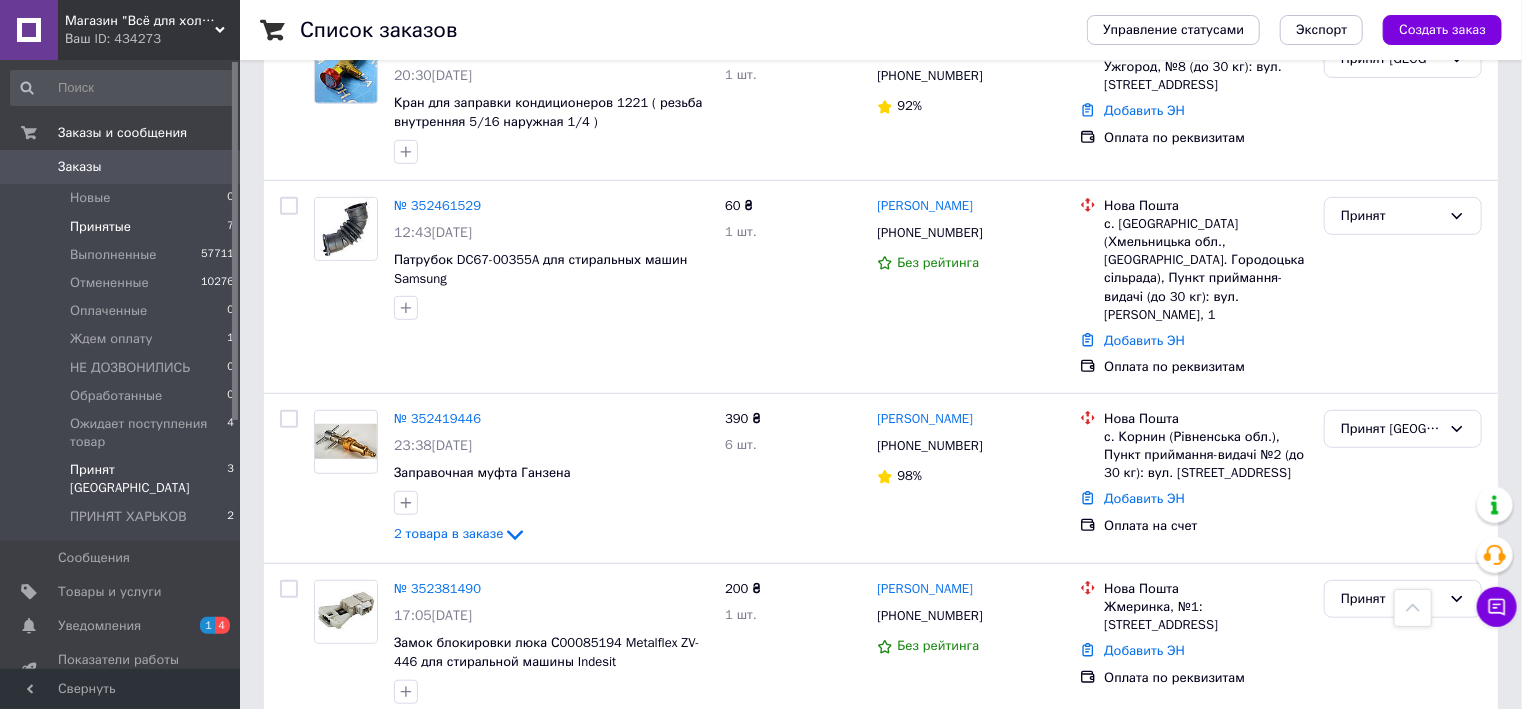 click on "Принят [GEOGRAPHIC_DATA]" at bounding box center (148, 479) 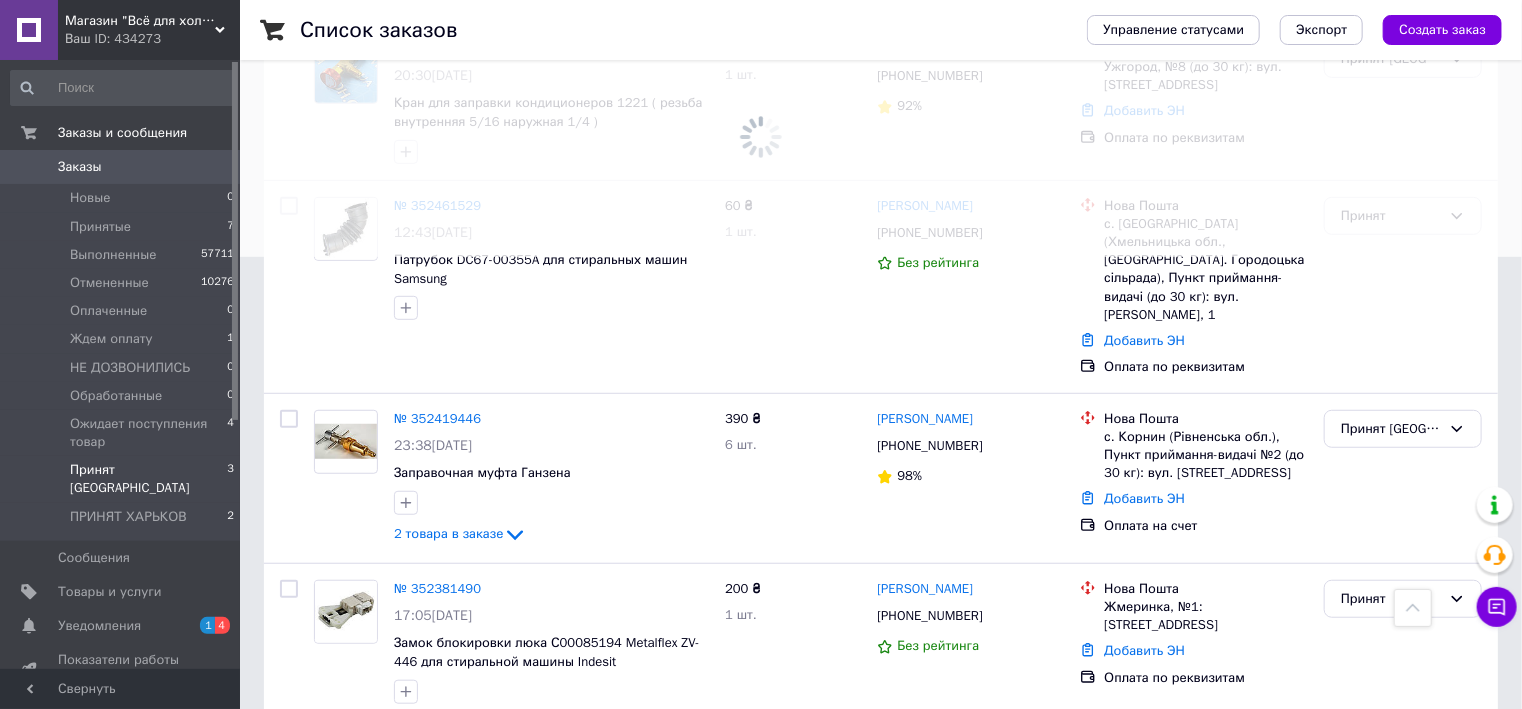scroll, scrollTop: 0, scrollLeft: 0, axis: both 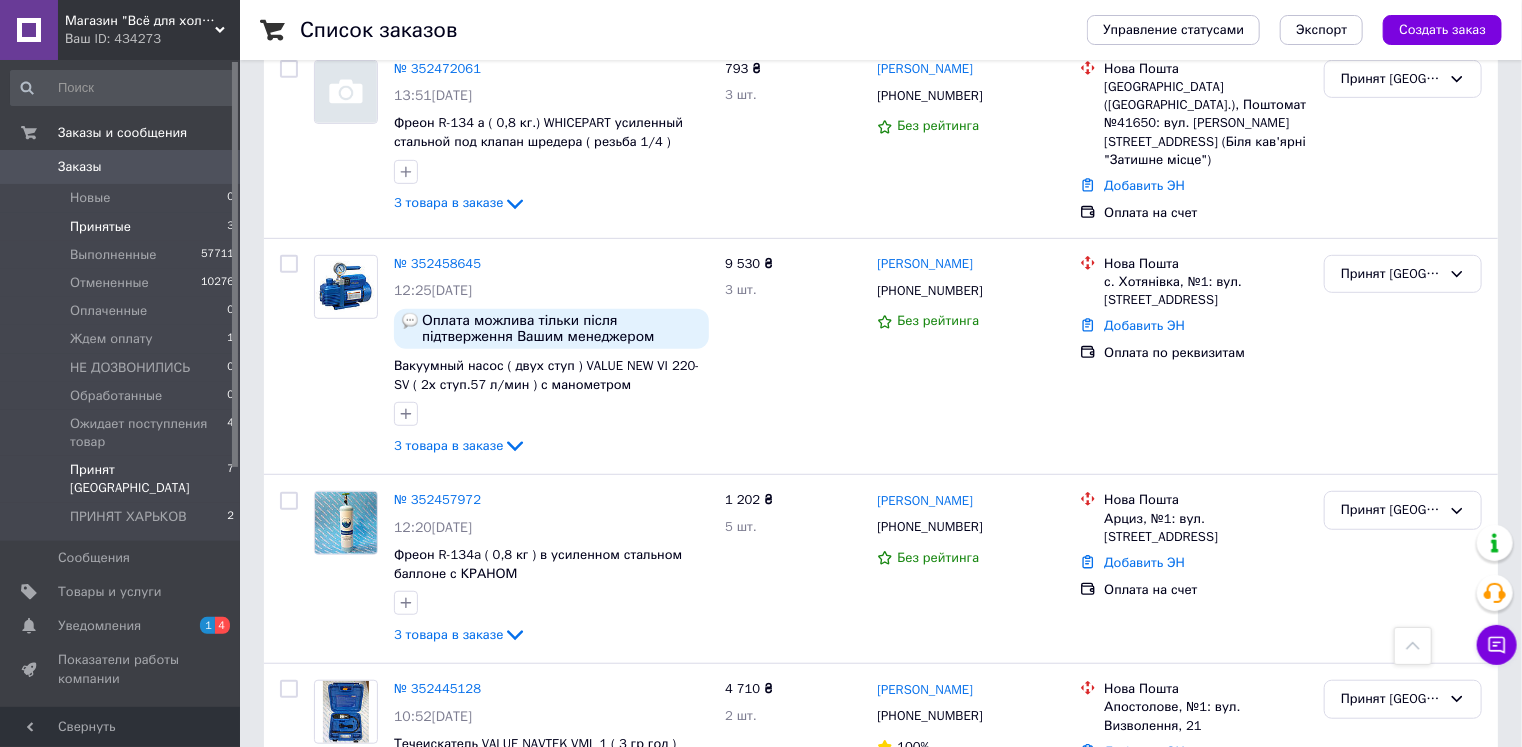 click on "Принятые" at bounding box center (100, 227) 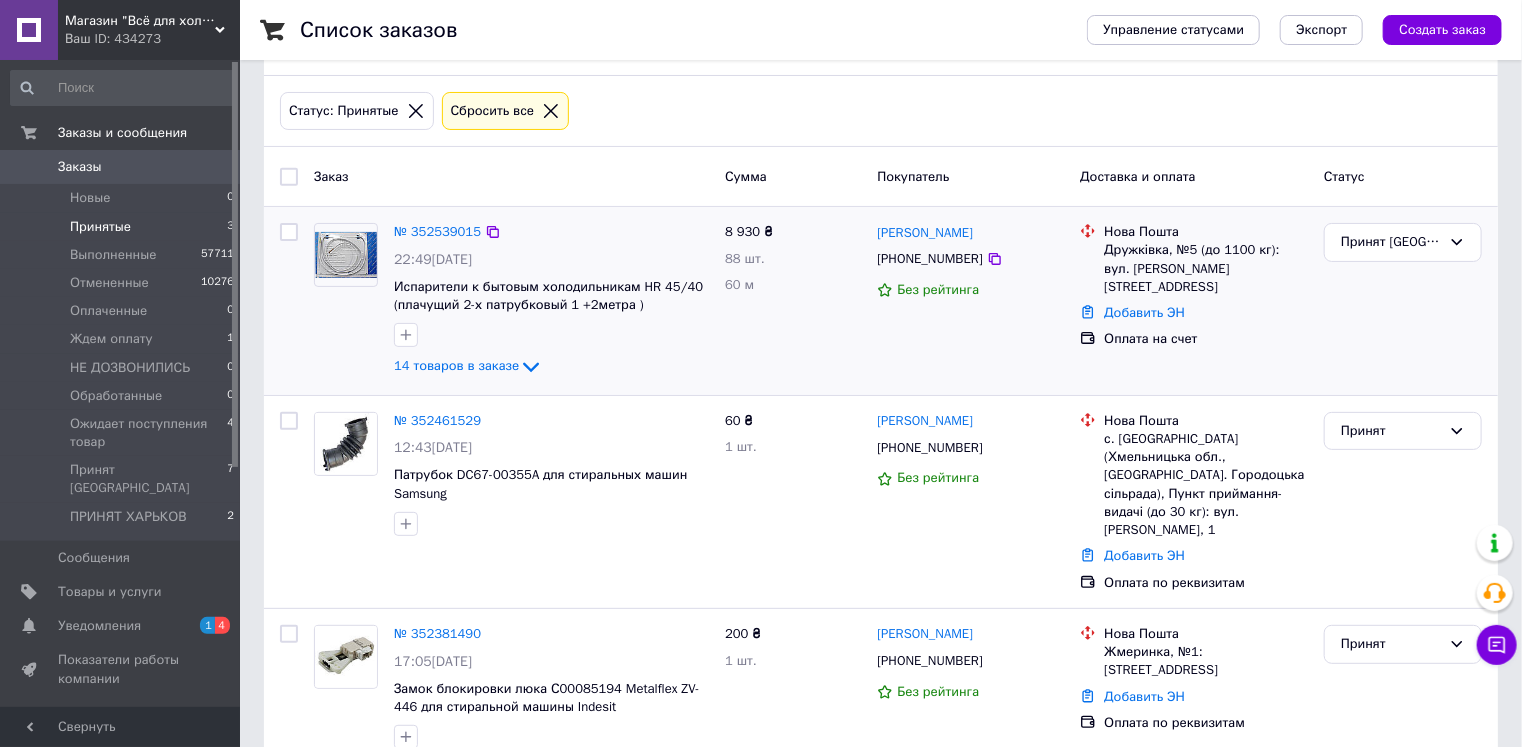 scroll, scrollTop: 86, scrollLeft: 0, axis: vertical 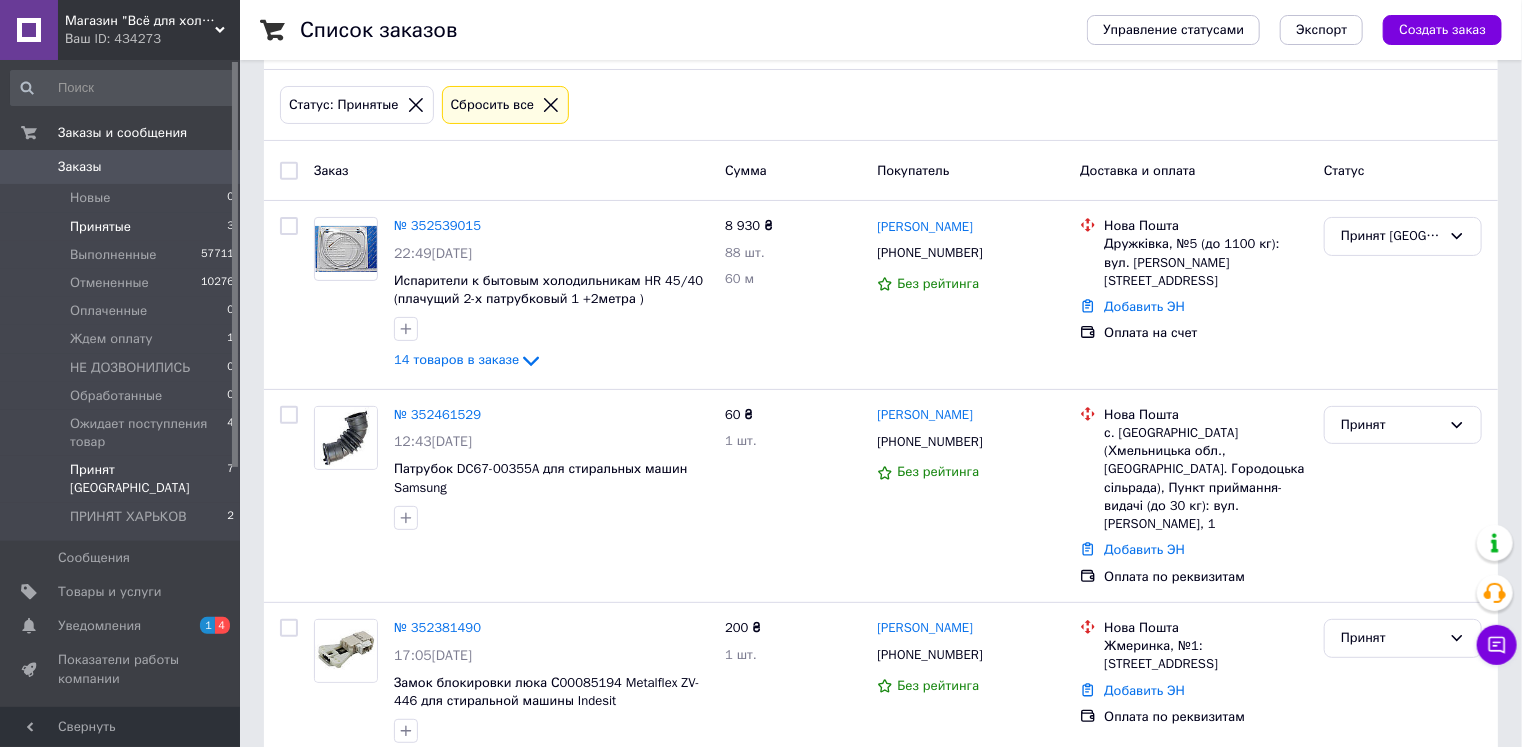 click on "Принят [GEOGRAPHIC_DATA]" at bounding box center [148, 479] 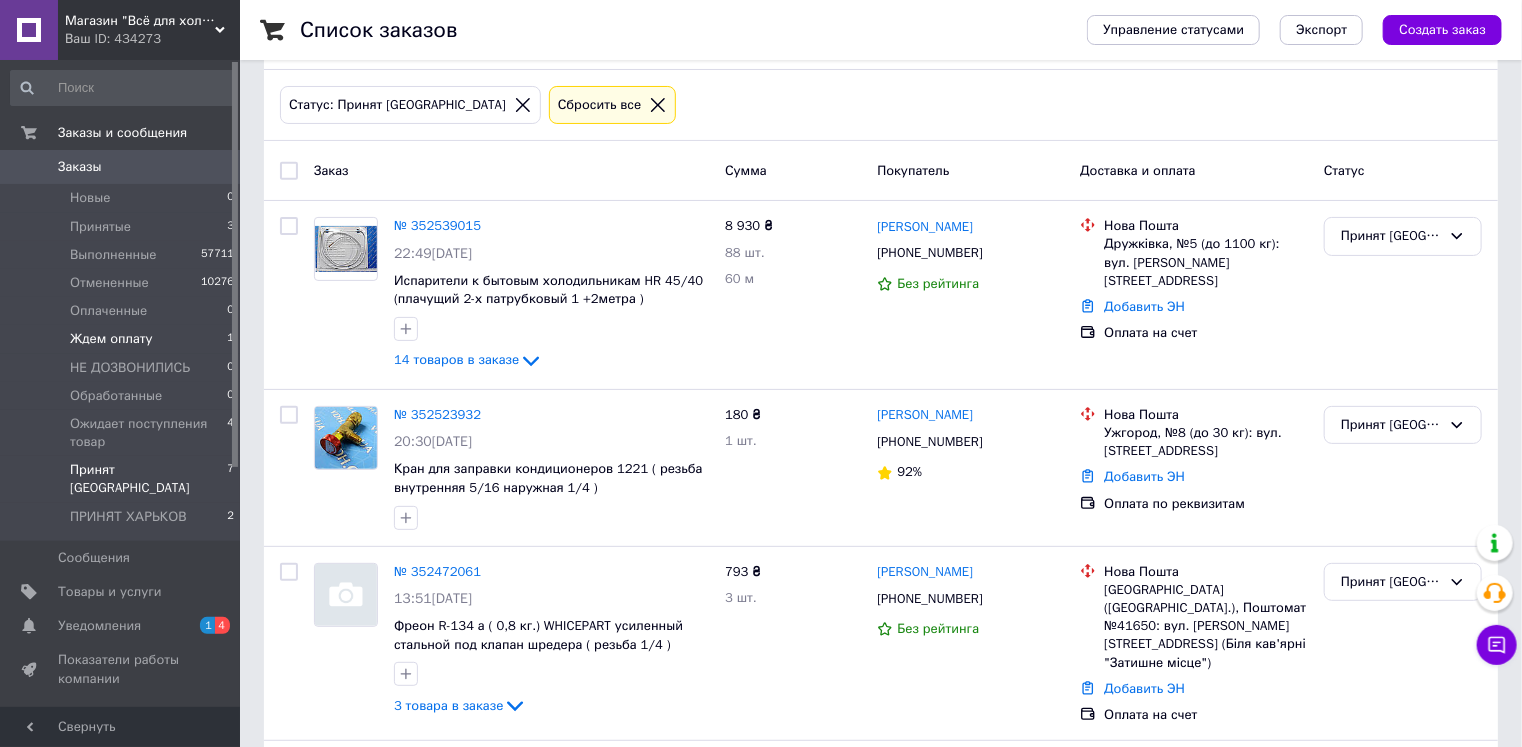 scroll, scrollTop: 0, scrollLeft: 0, axis: both 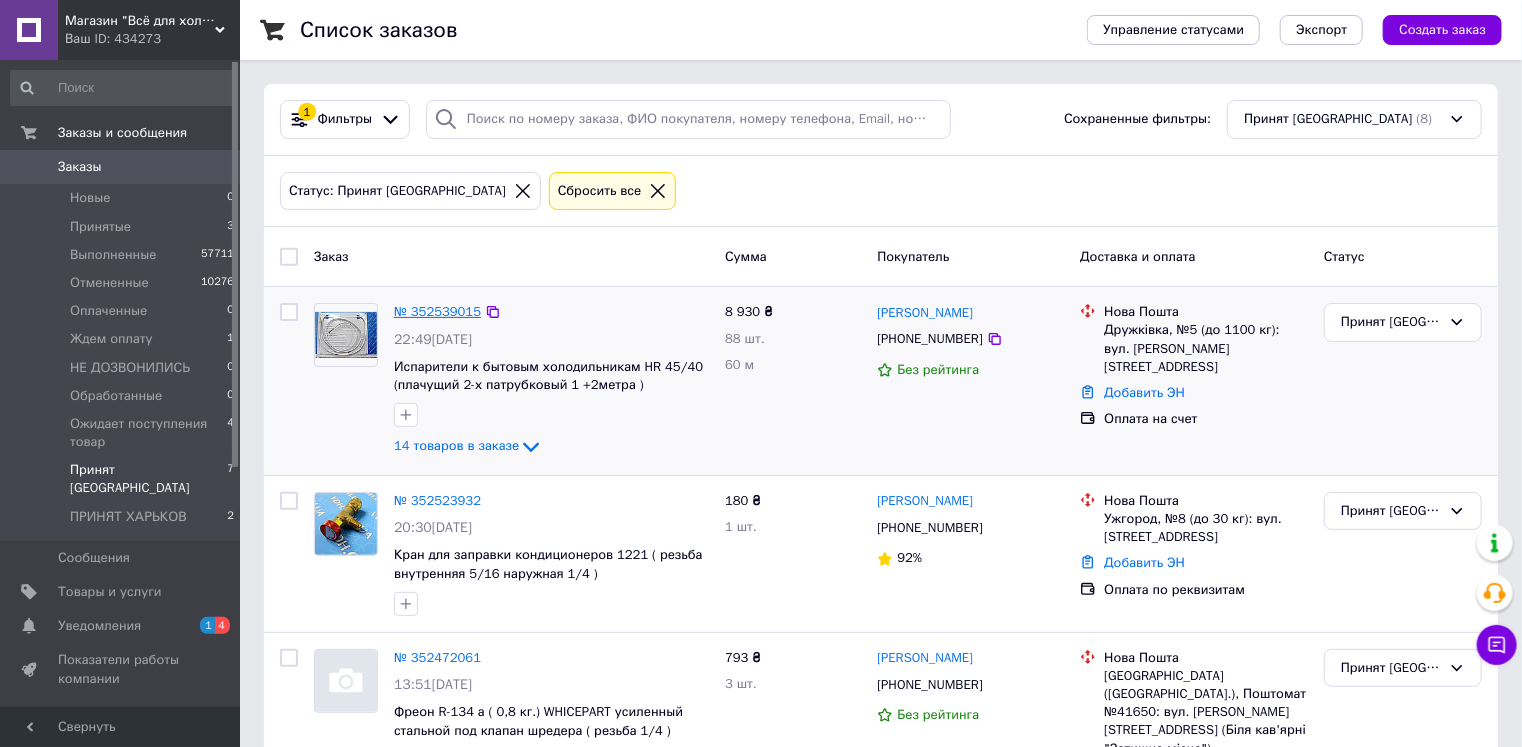 click on "№ 352539015" at bounding box center (437, 311) 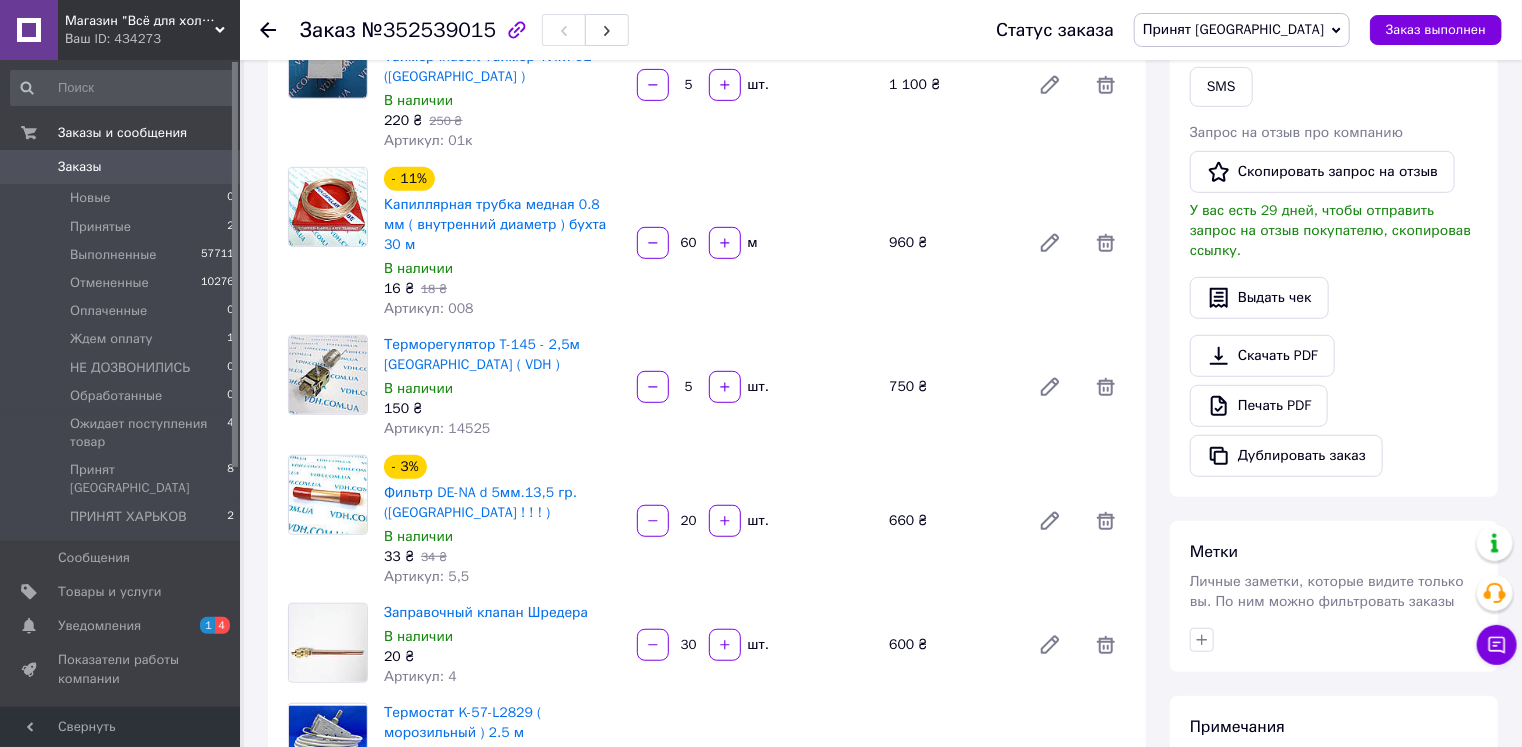 scroll, scrollTop: 160, scrollLeft: 0, axis: vertical 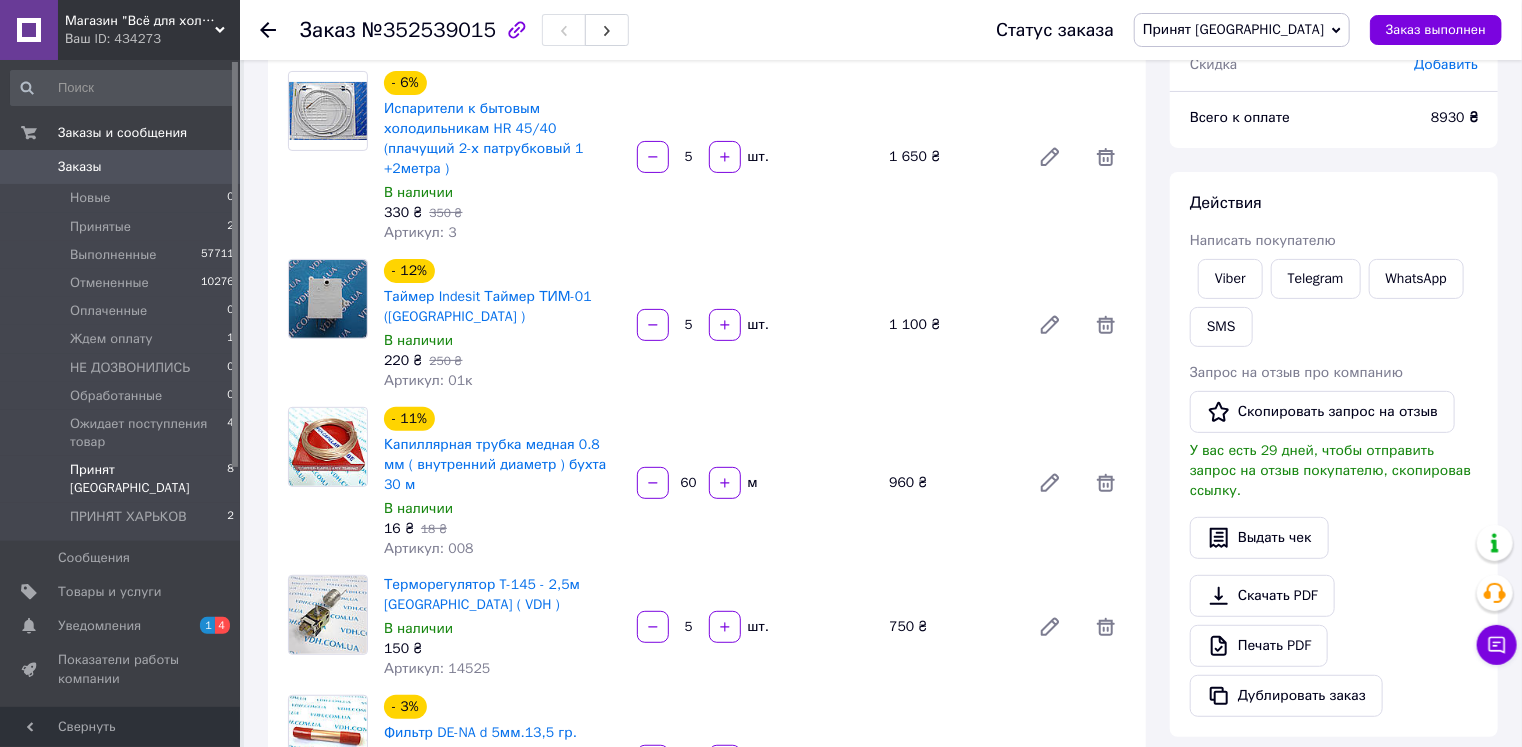 click on "Принят [GEOGRAPHIC_DATA]" at bounding box center [148, 479] 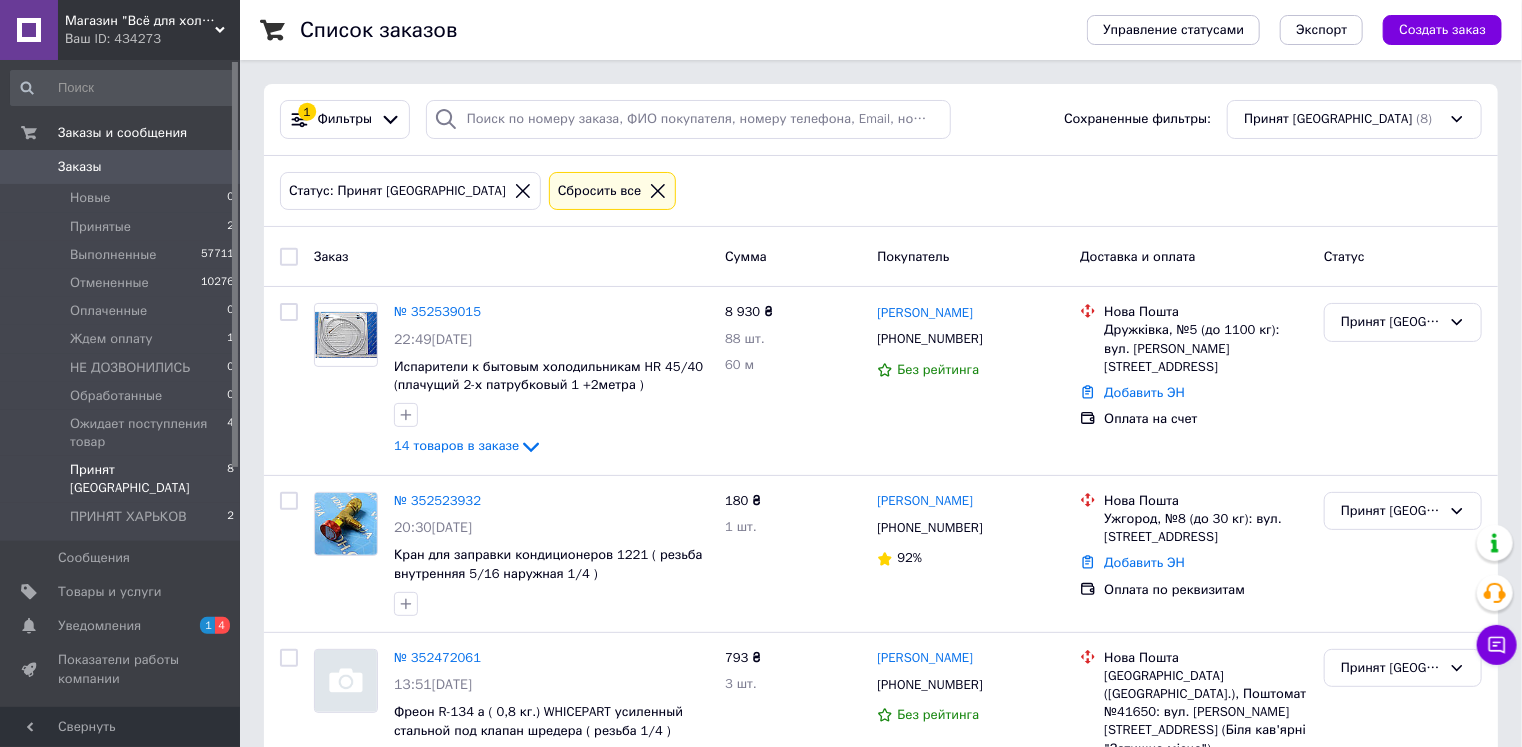 click on "Принят [GEOGRAPHIC_DATA]" at bounding box center (148, 479) 